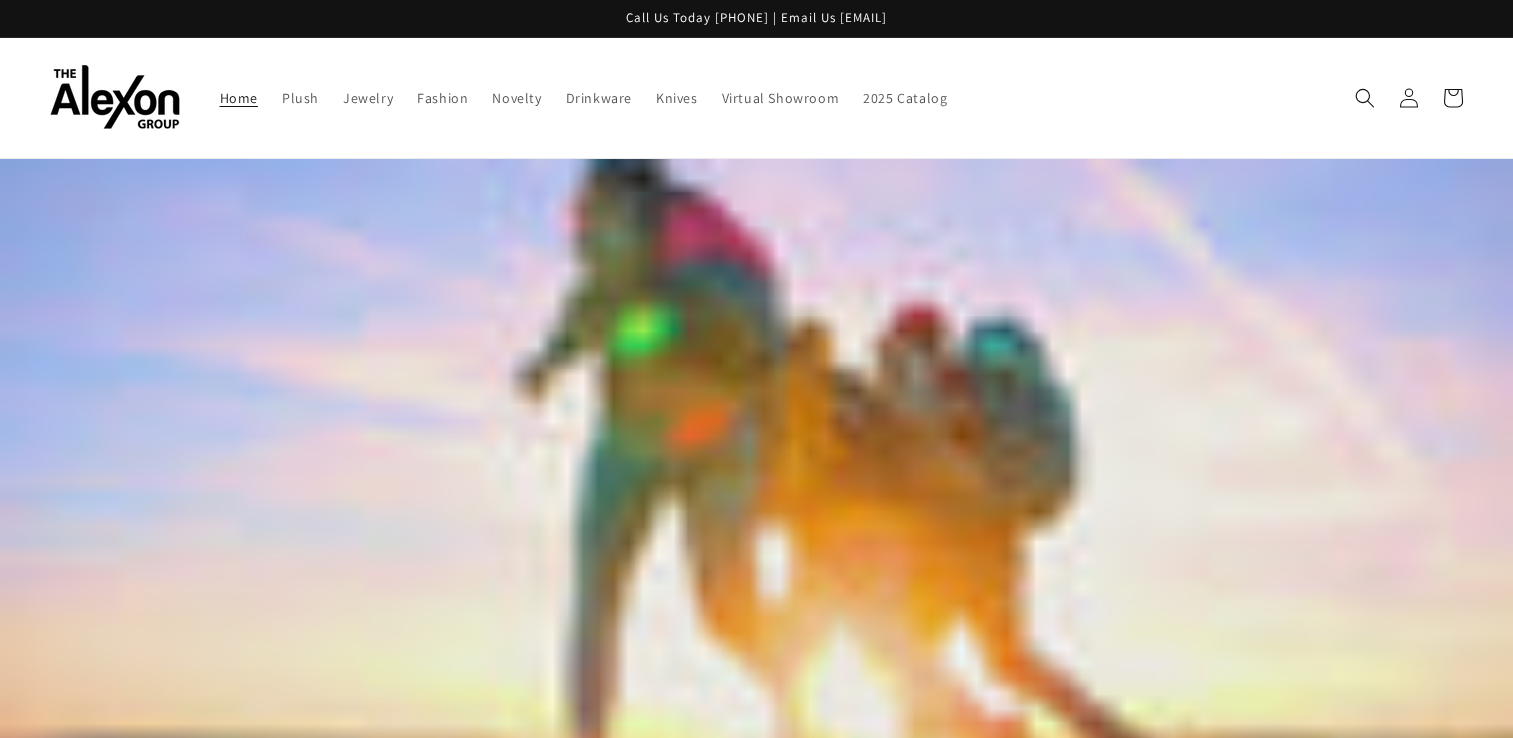 scroll, scrollTop: 0, scrollLeft: 0, axis: both 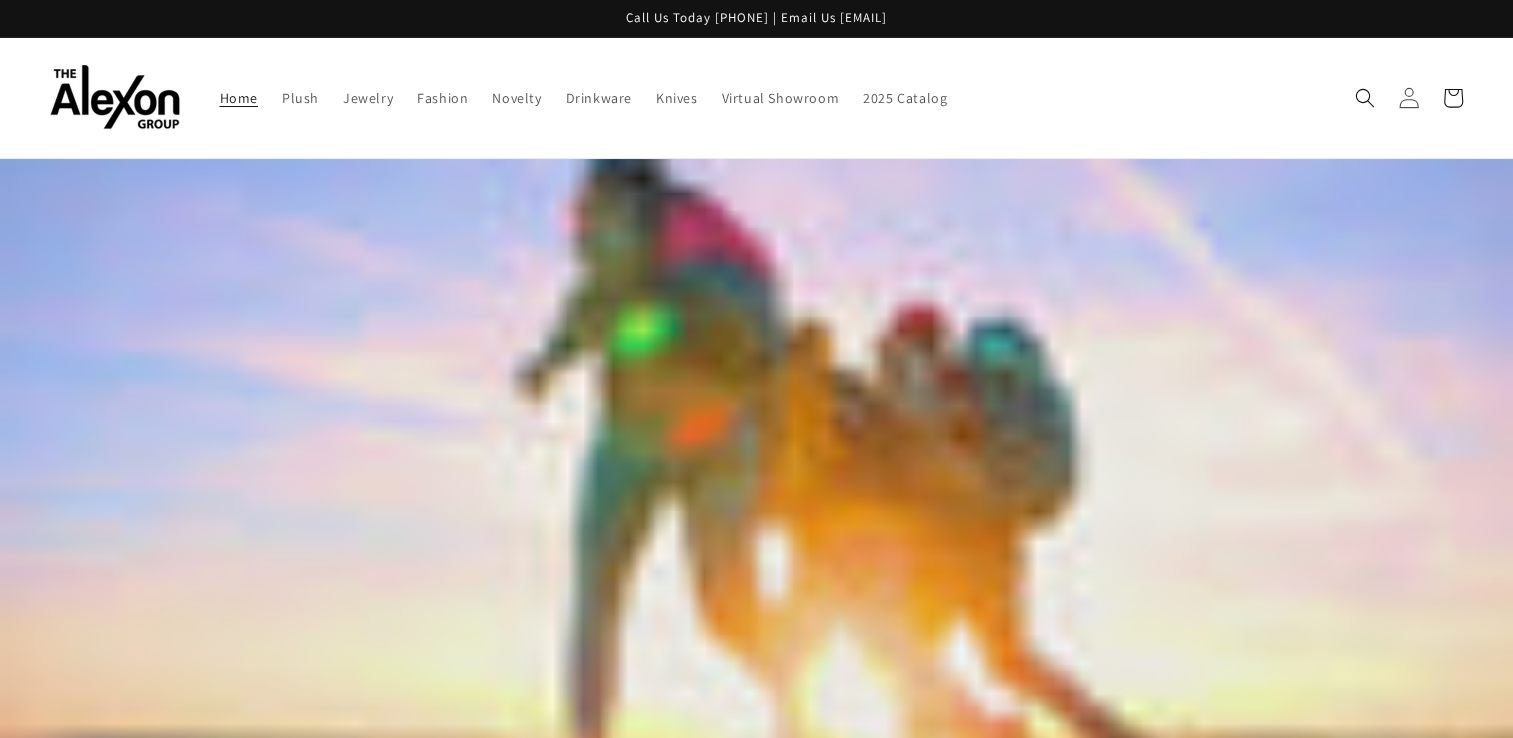 click 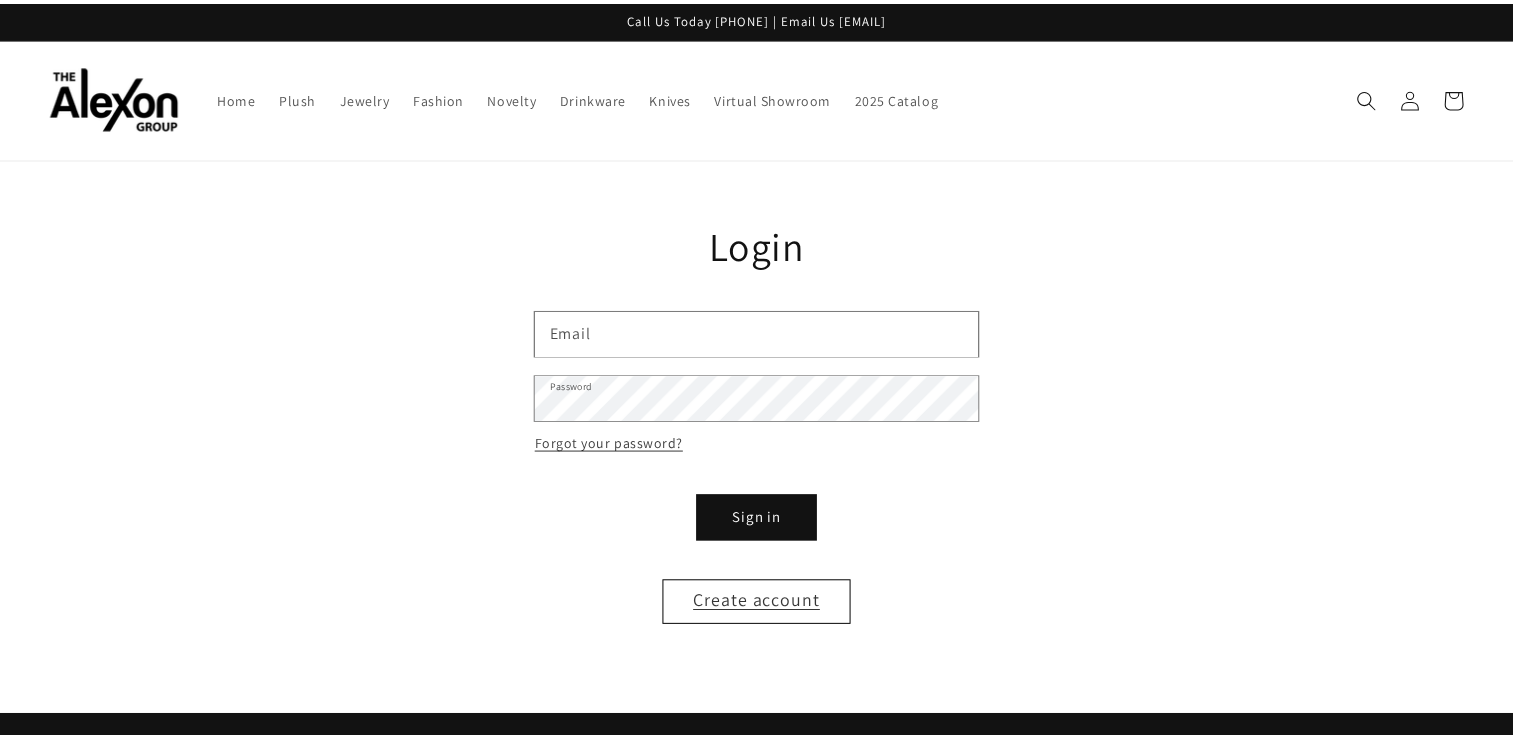 scroll, scrollTop: 0, scrollLeft: 0, axis: both 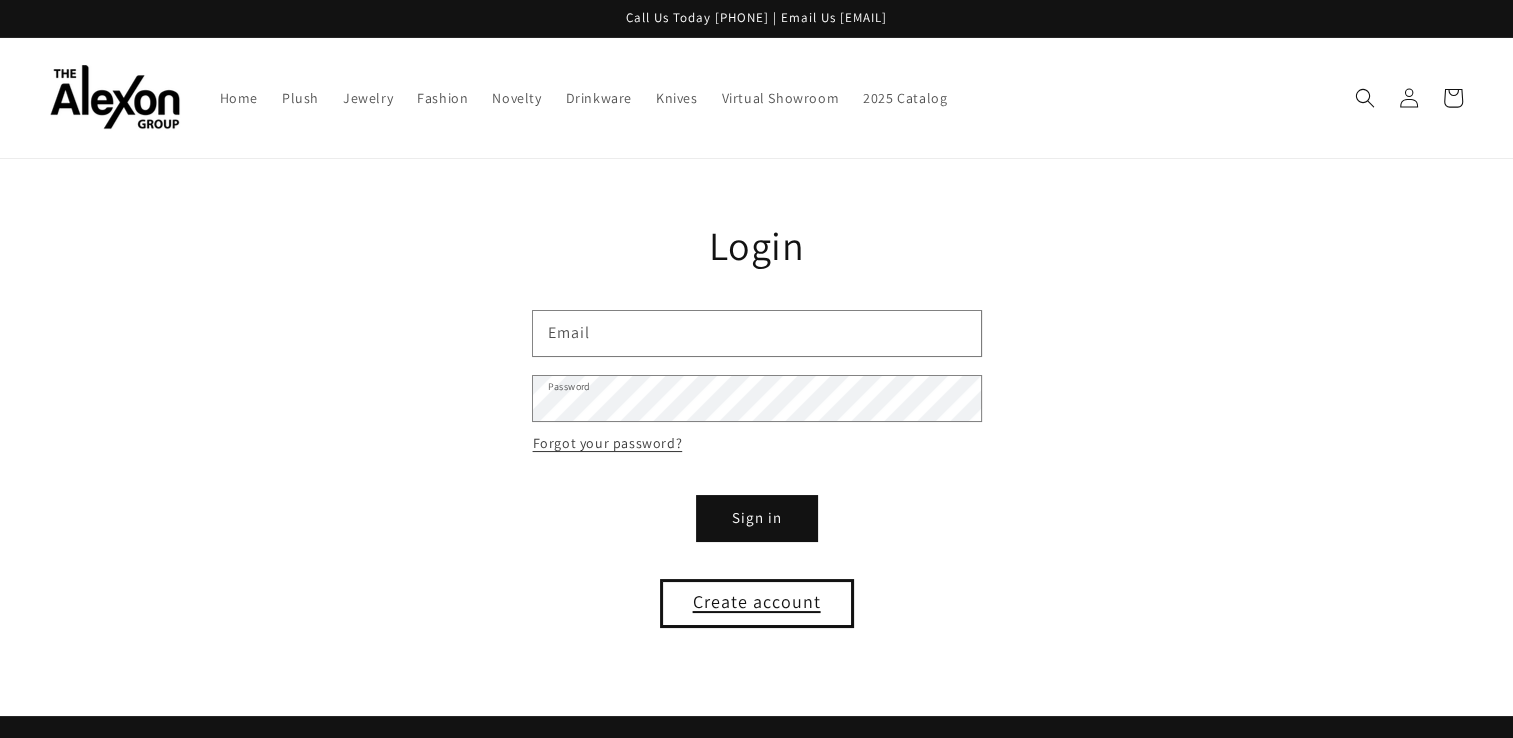 click on "Create account" at bounding box center (757, 603) 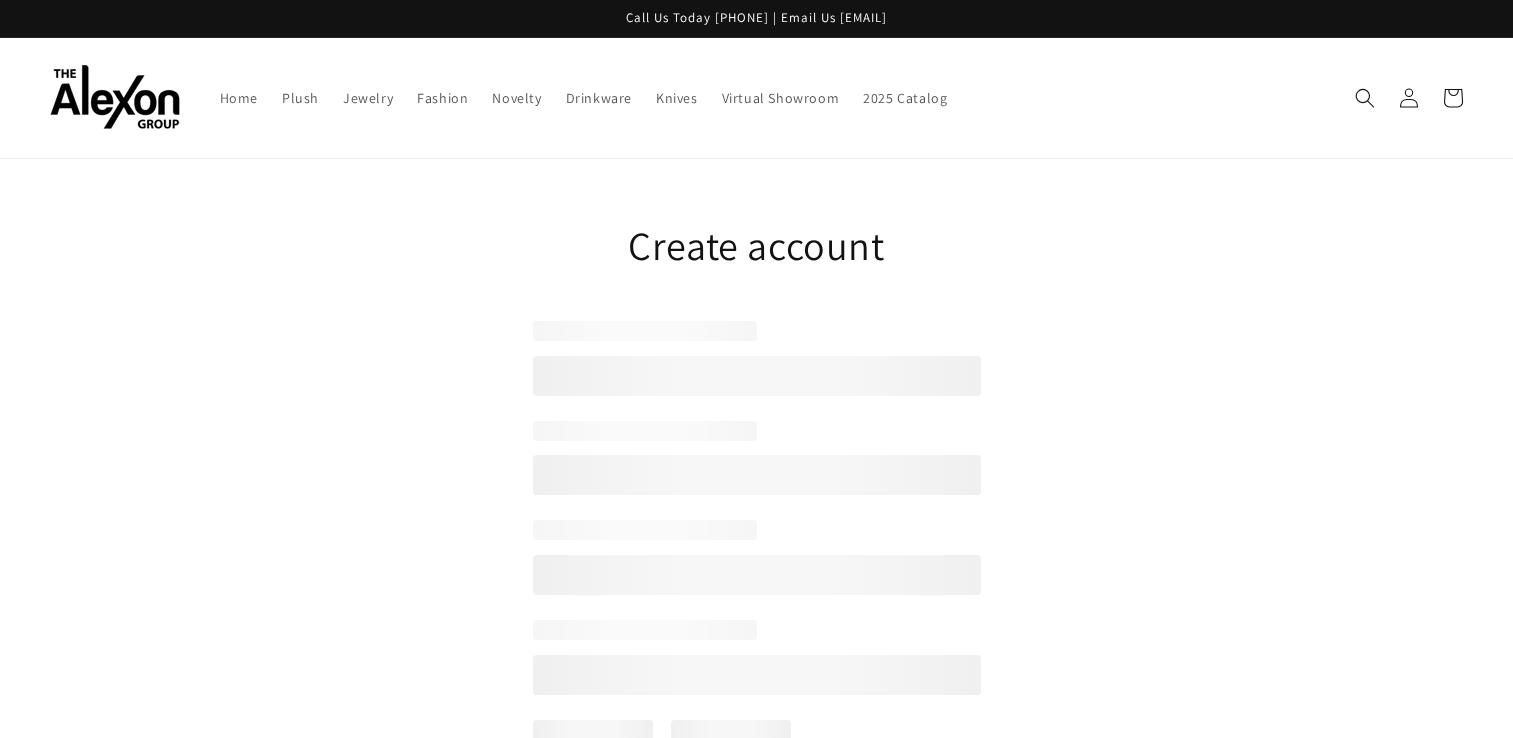 scroll, scrollTop: 0, scrollLeft: 0, axis: both 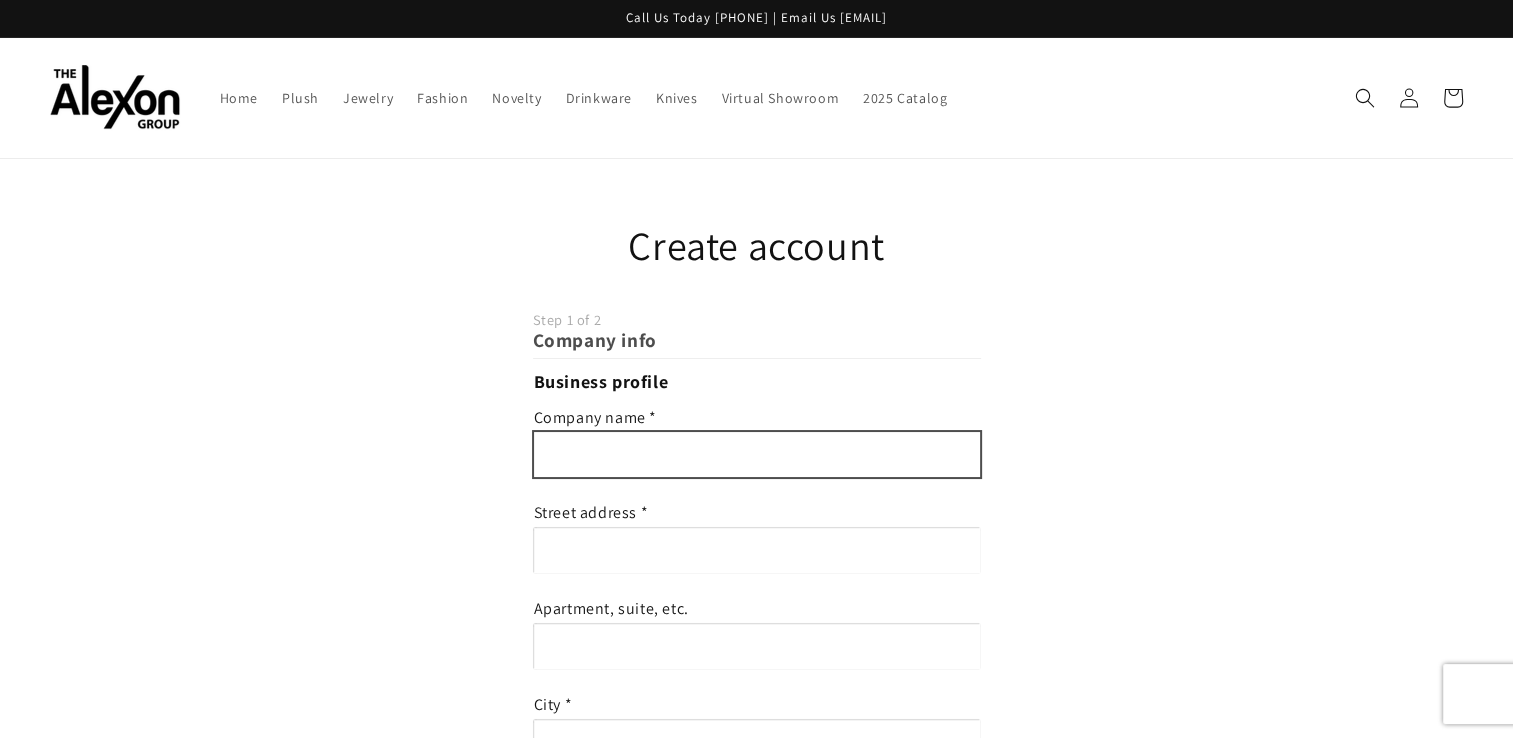 click at bounding box center [757, 454] 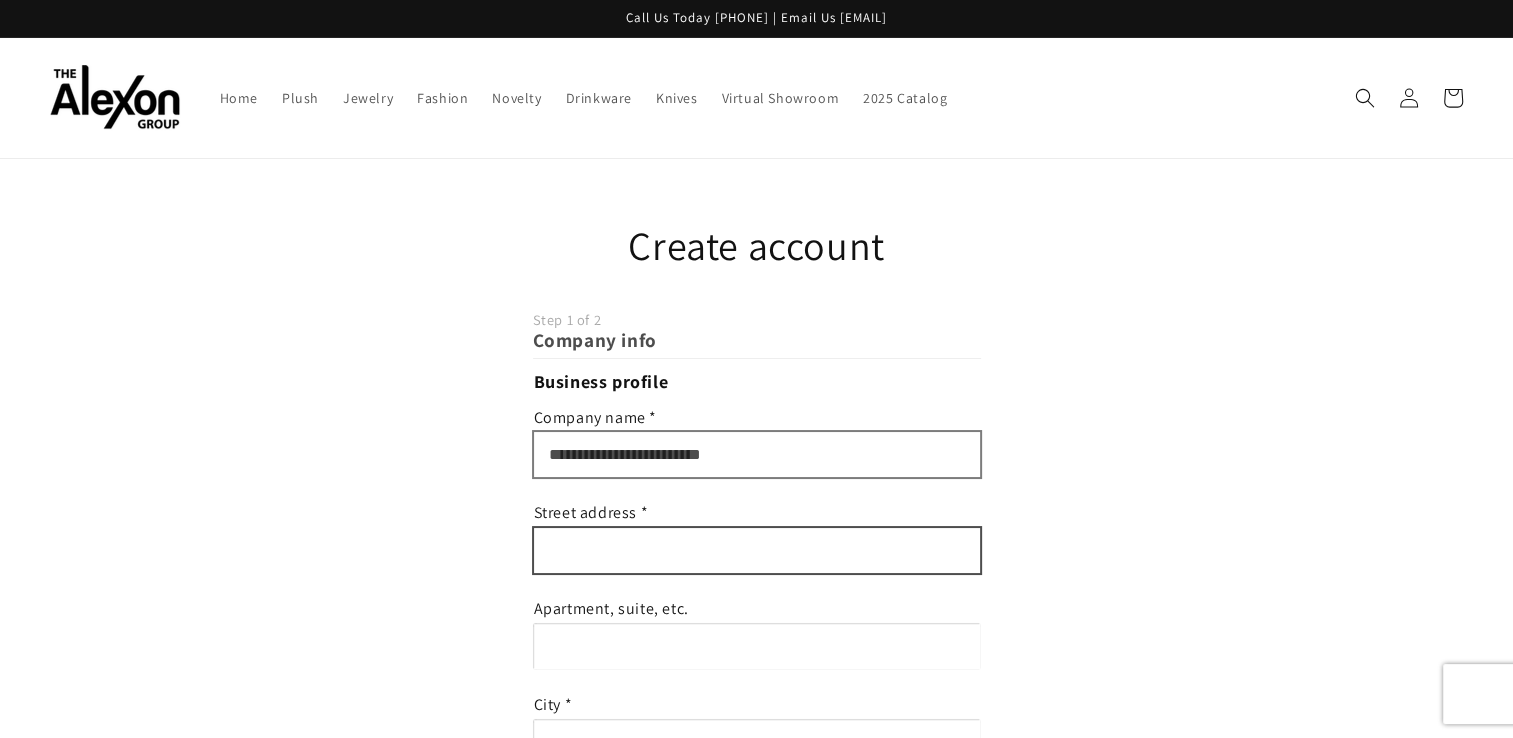 type on "**********" 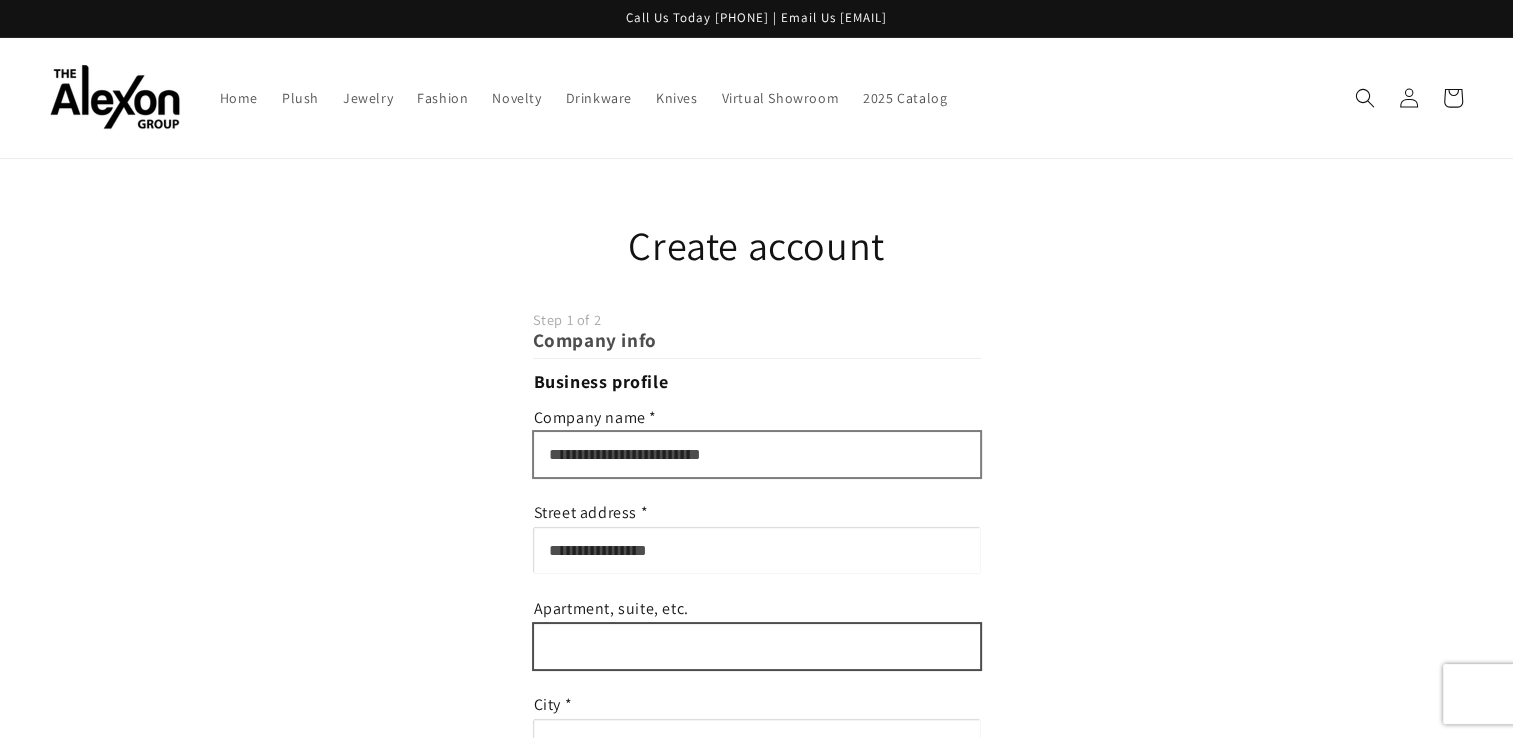 type on "**********" 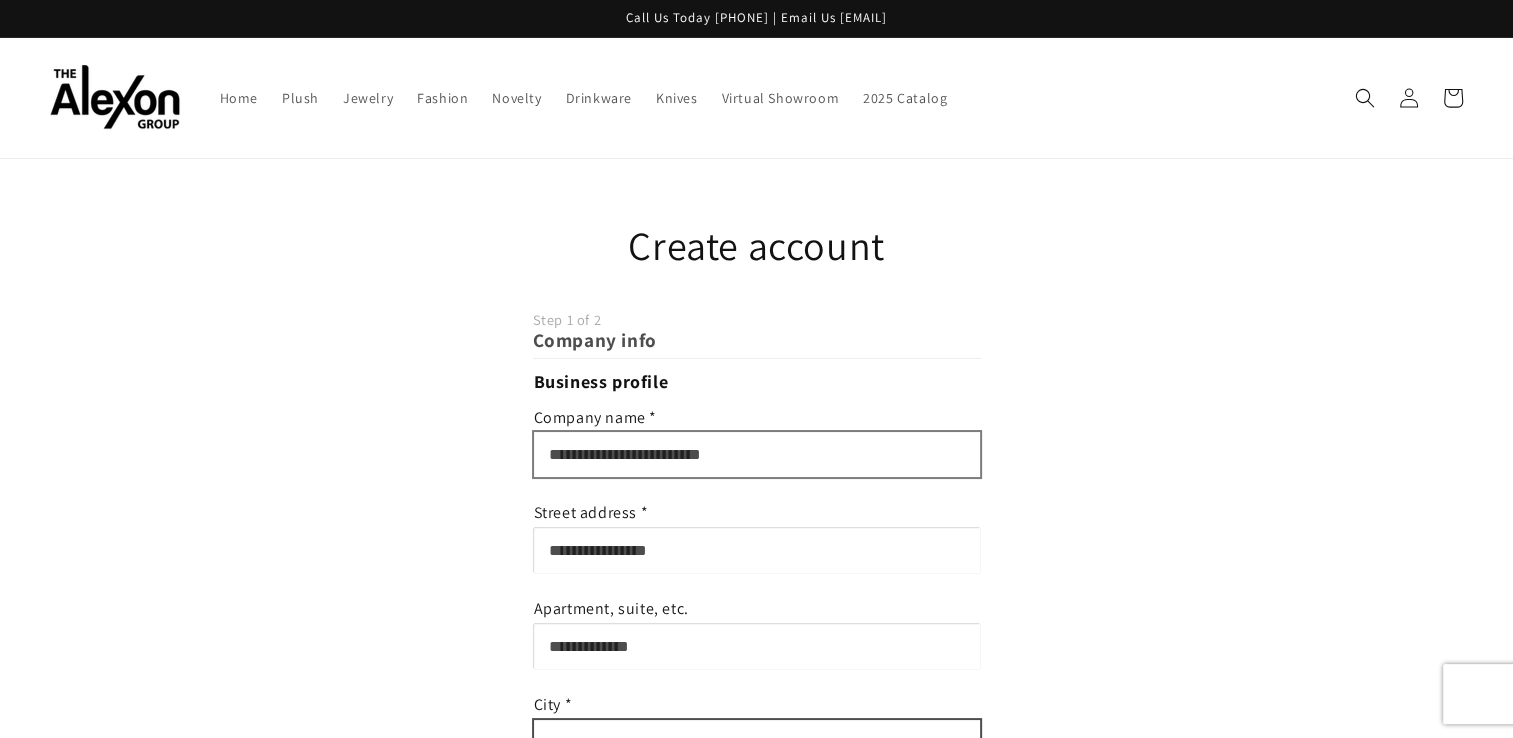 type on "******" 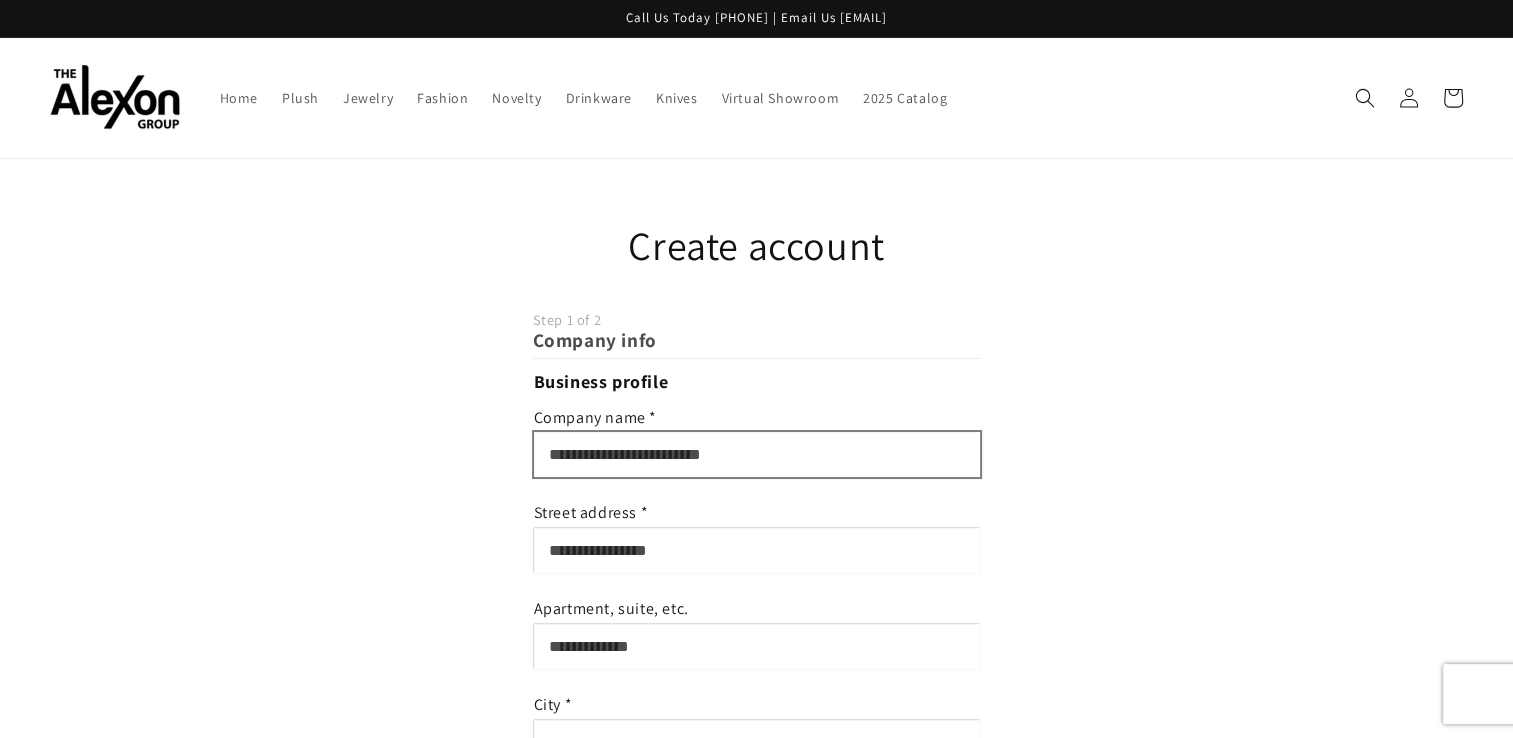 select on "**********" 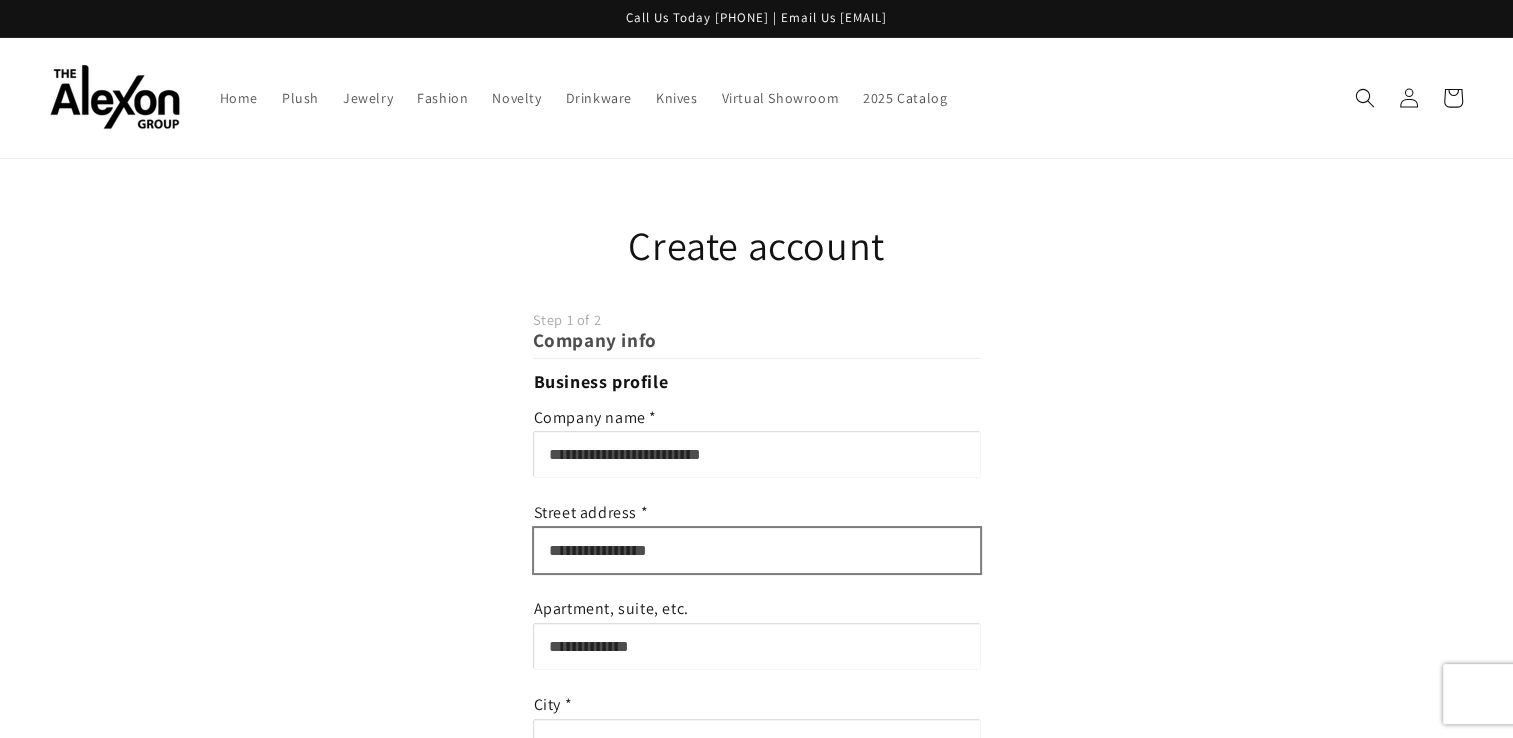 select on "******" 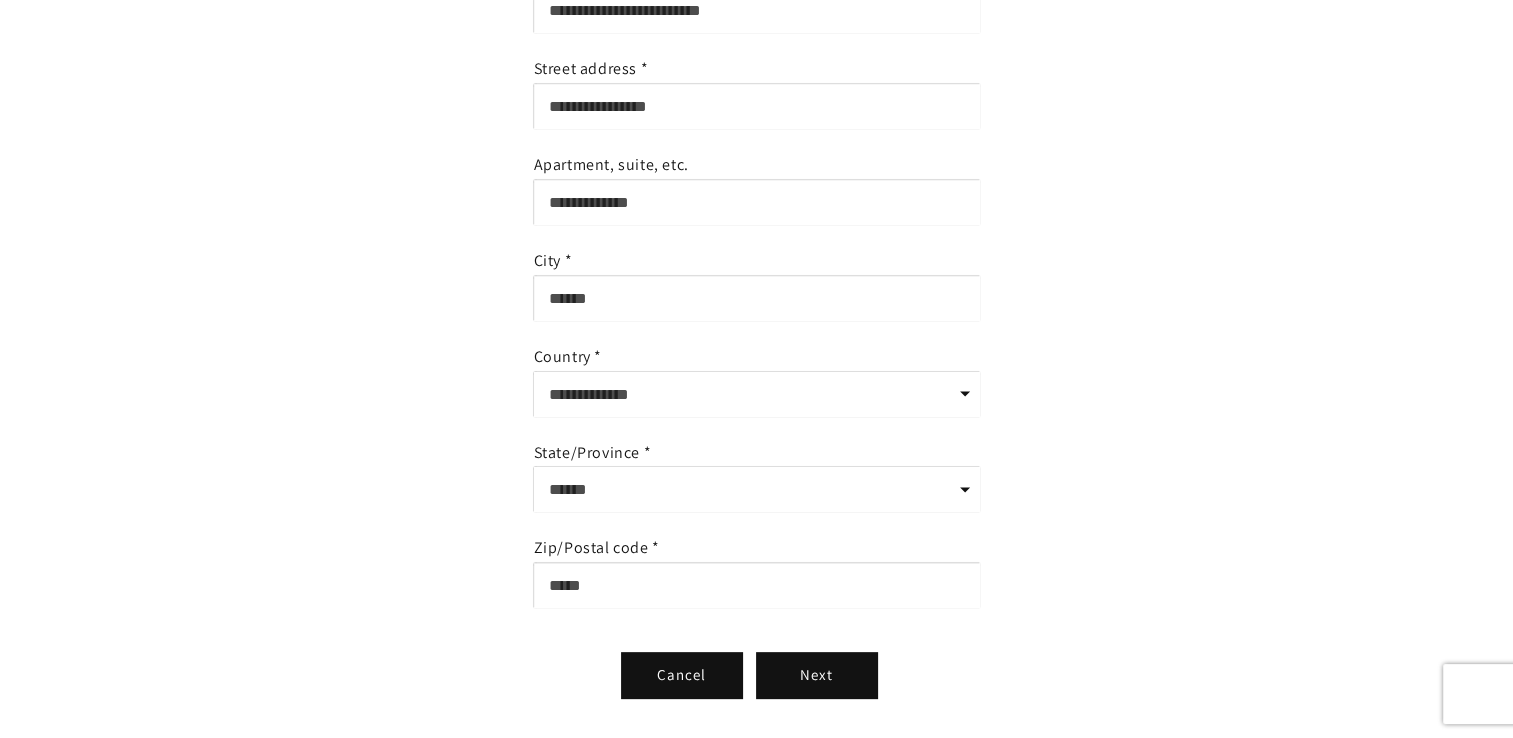 scroll, scrollTop: 490, scrollLeft: 0, axis: vertical 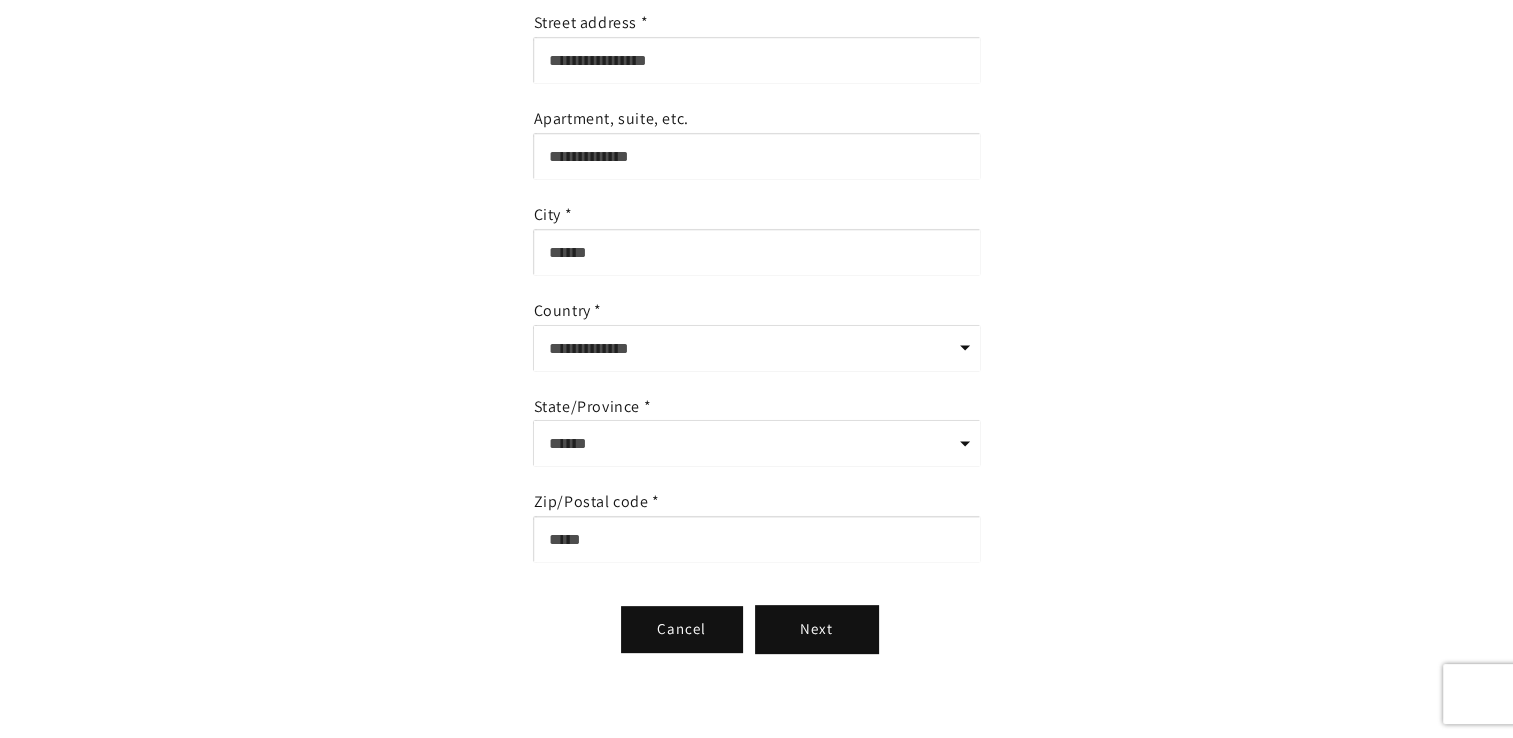 click on "Next" at bounding box center (817, 629) 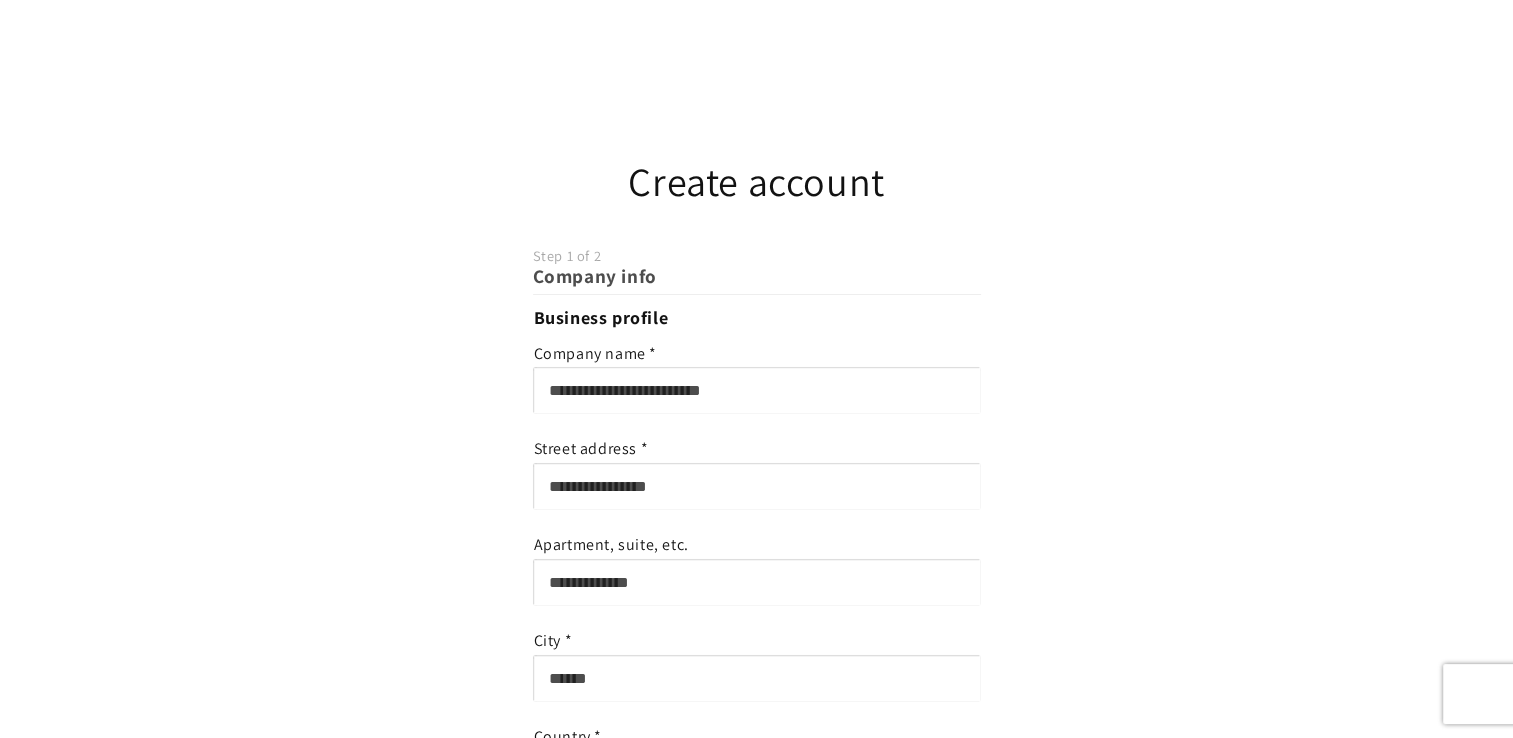select on "**" 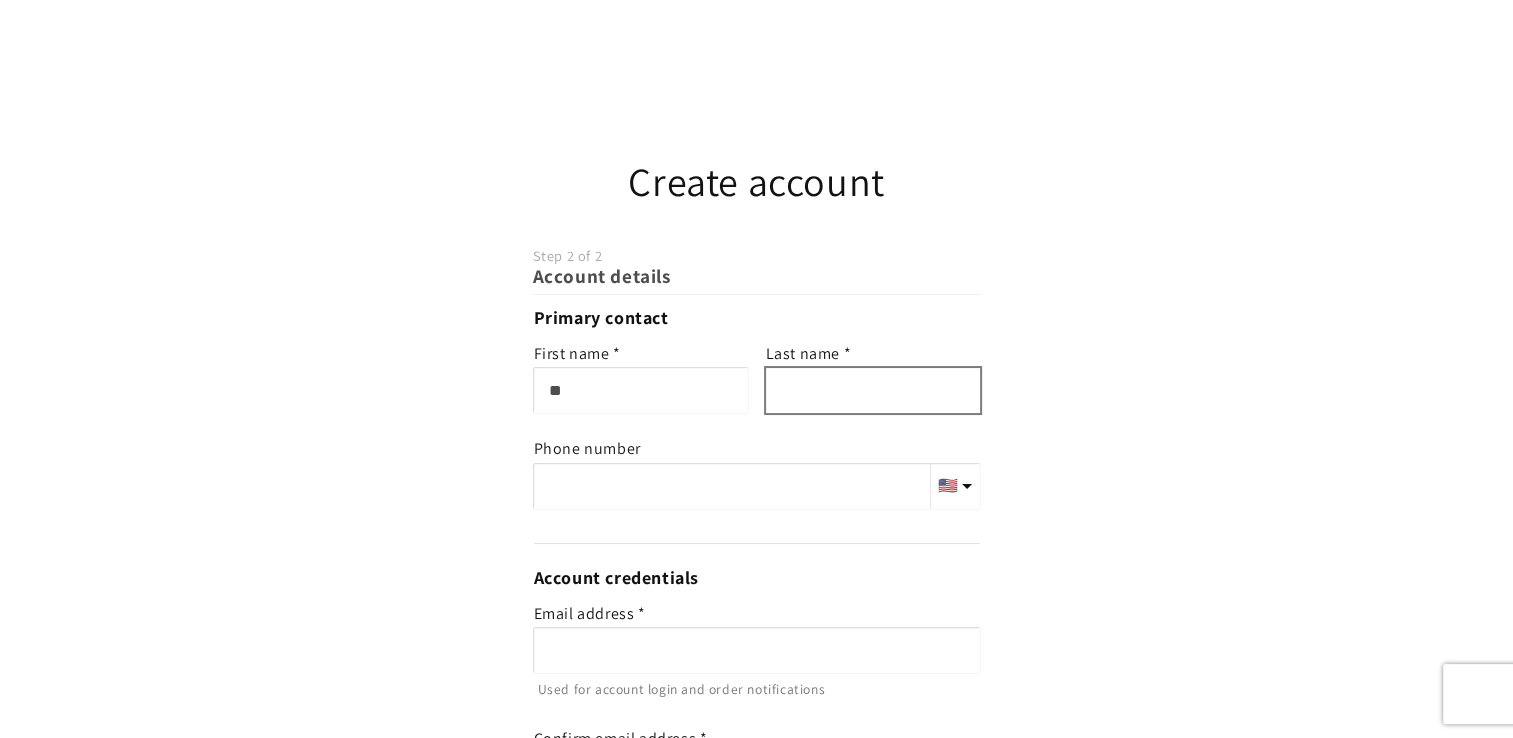 type on "**" 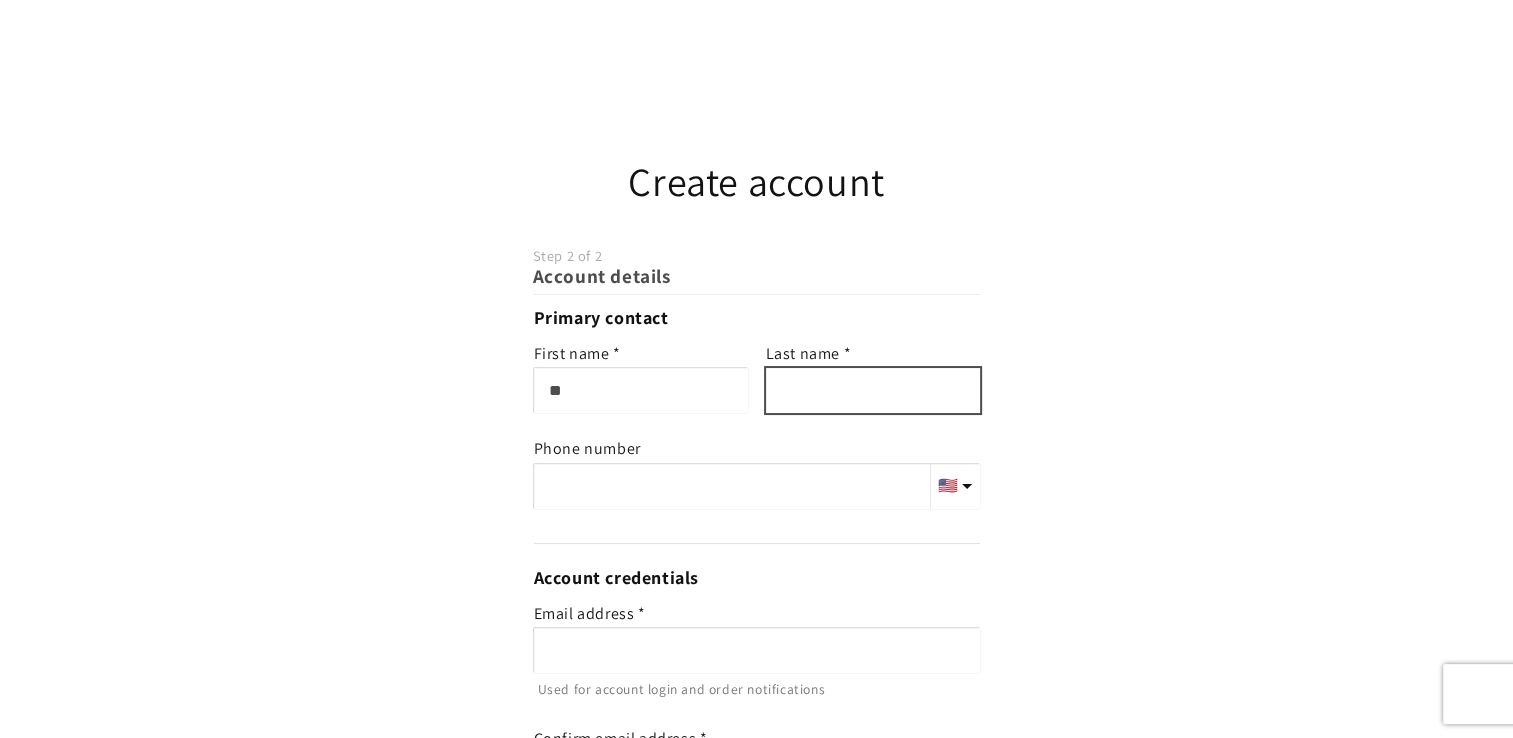 click at bounding box center (873, 390) 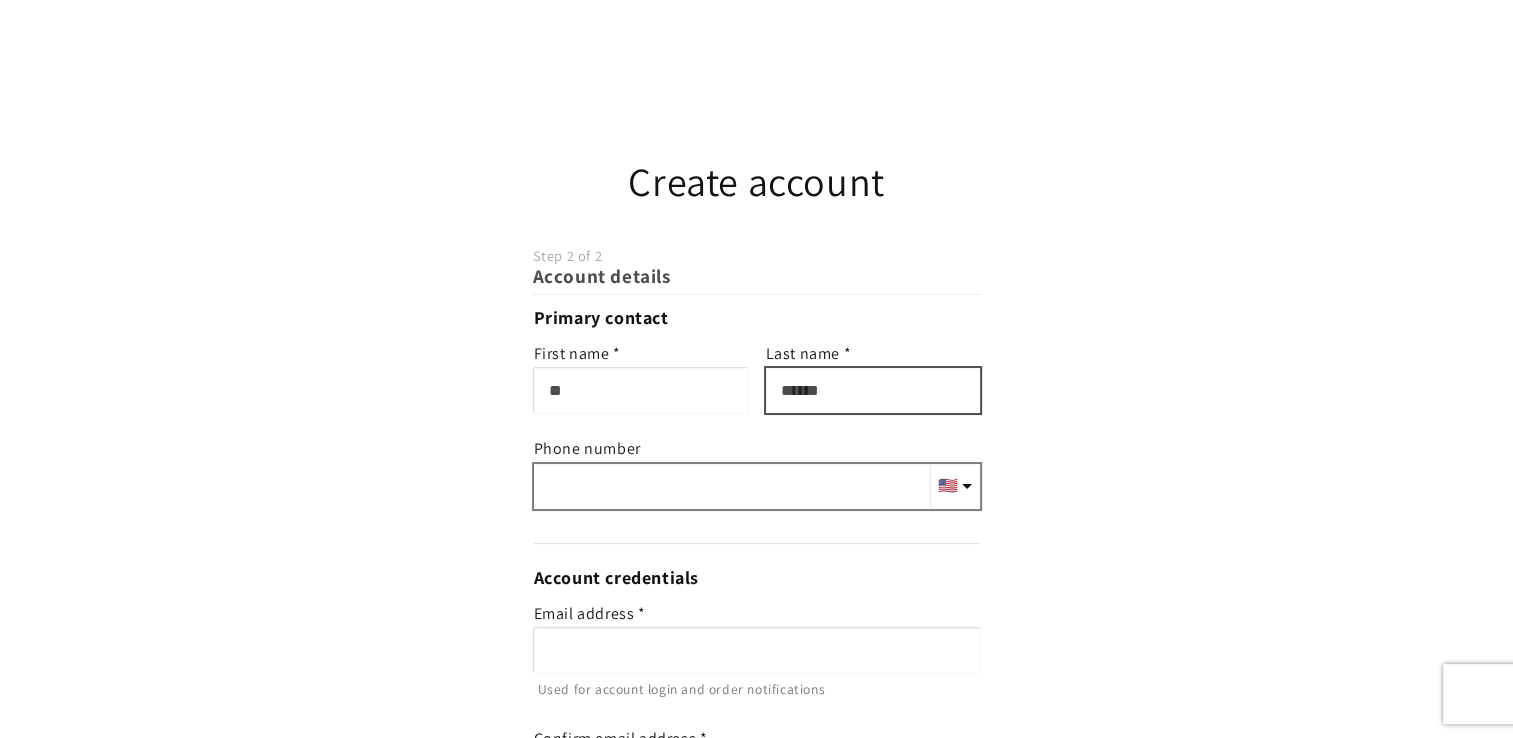 type on "******" 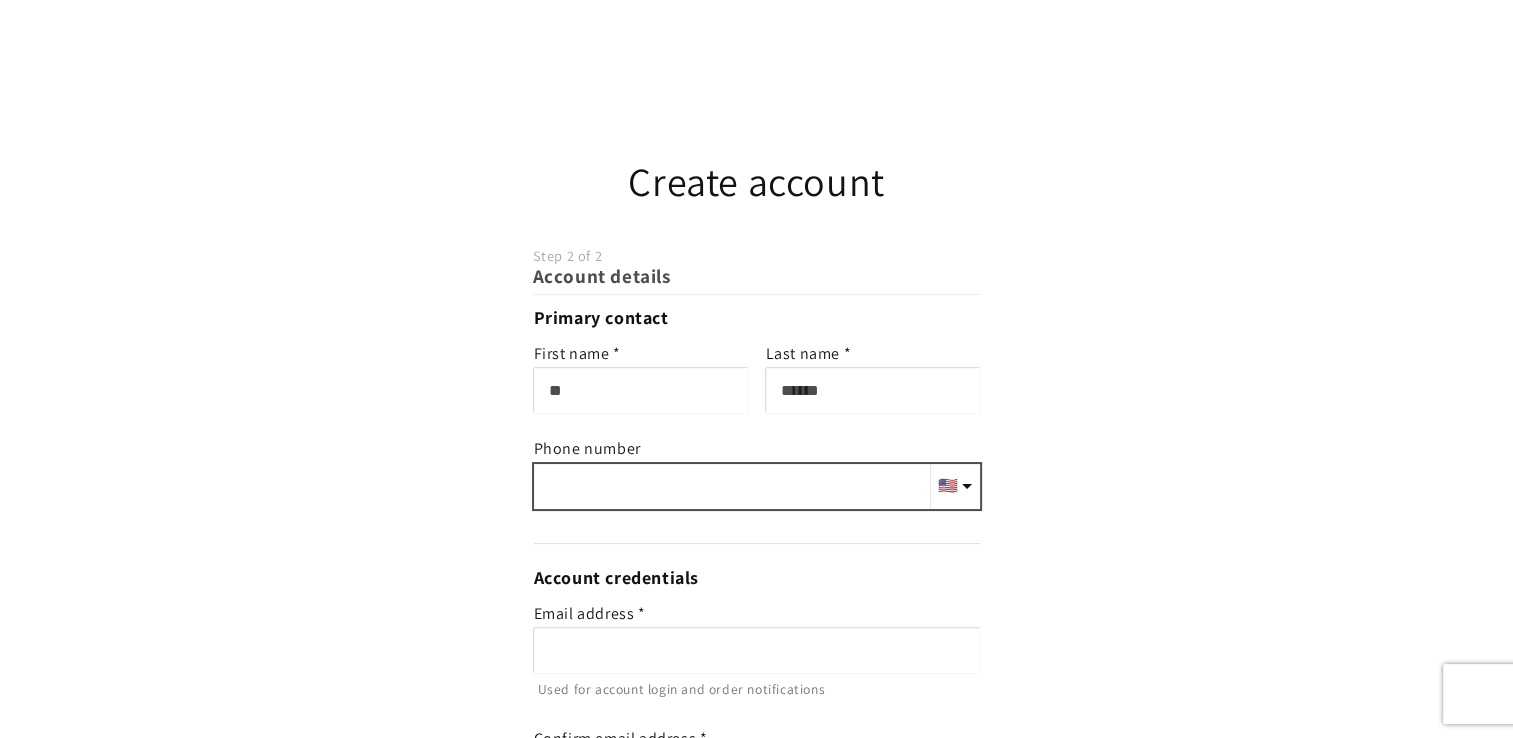 type on "**" 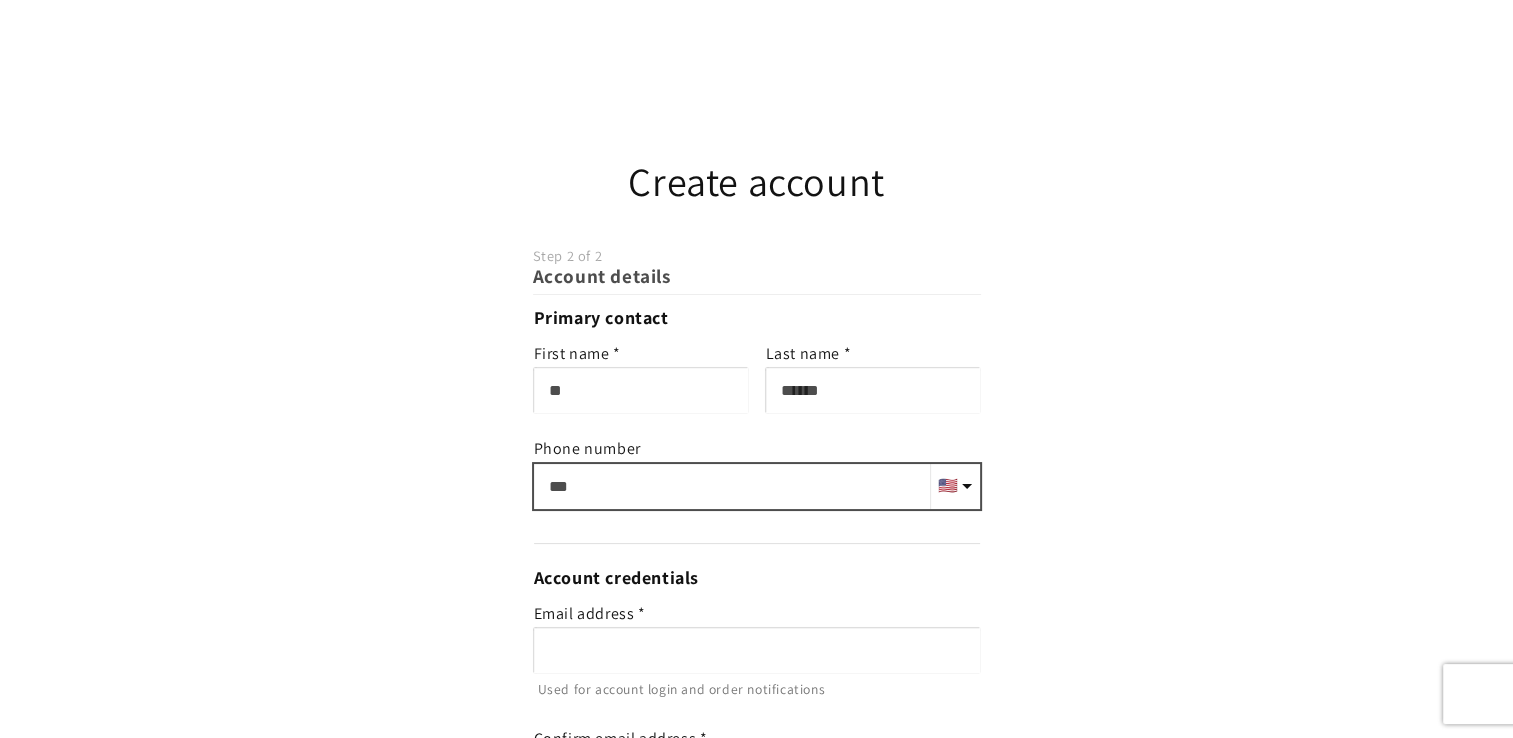 click on "**" at bounding box center [757, 486] 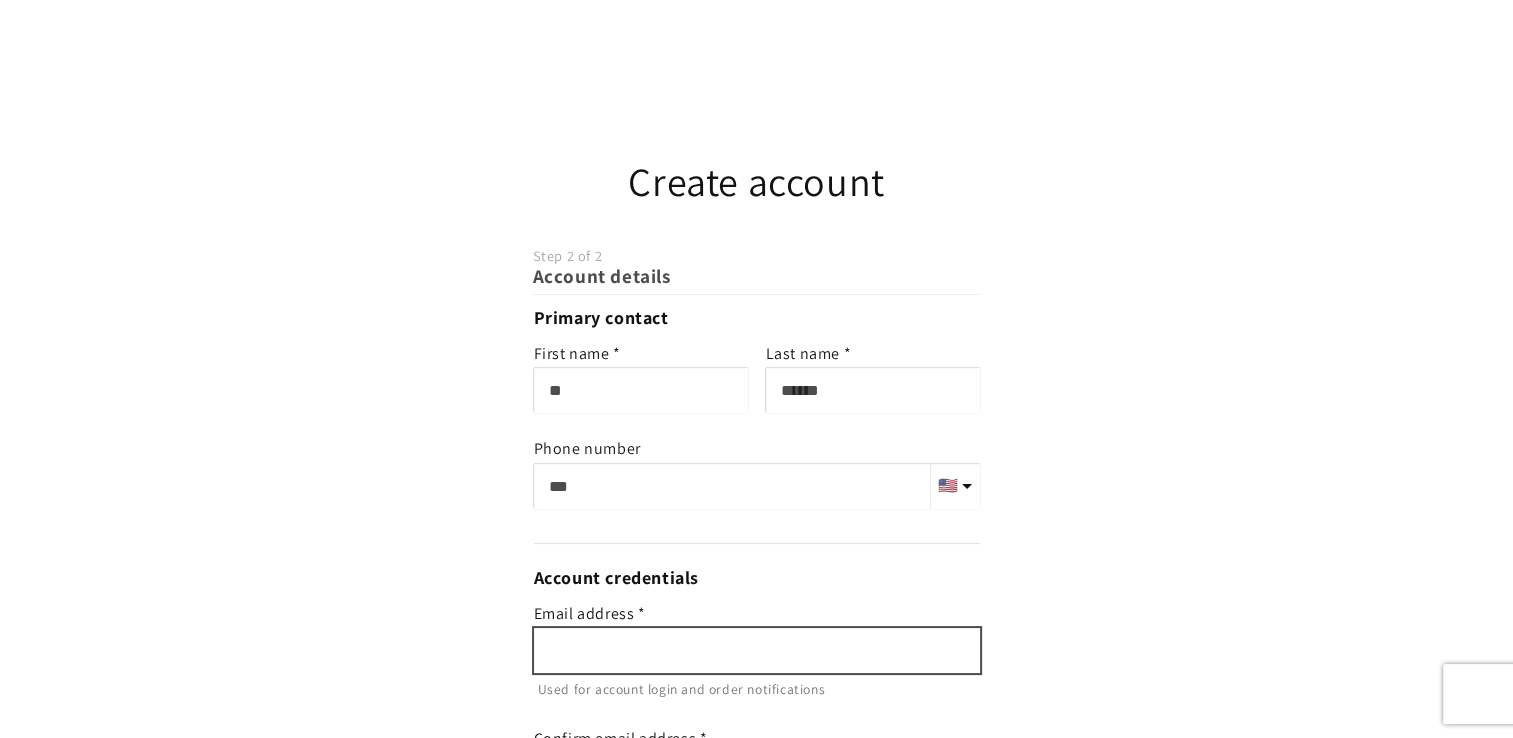 type 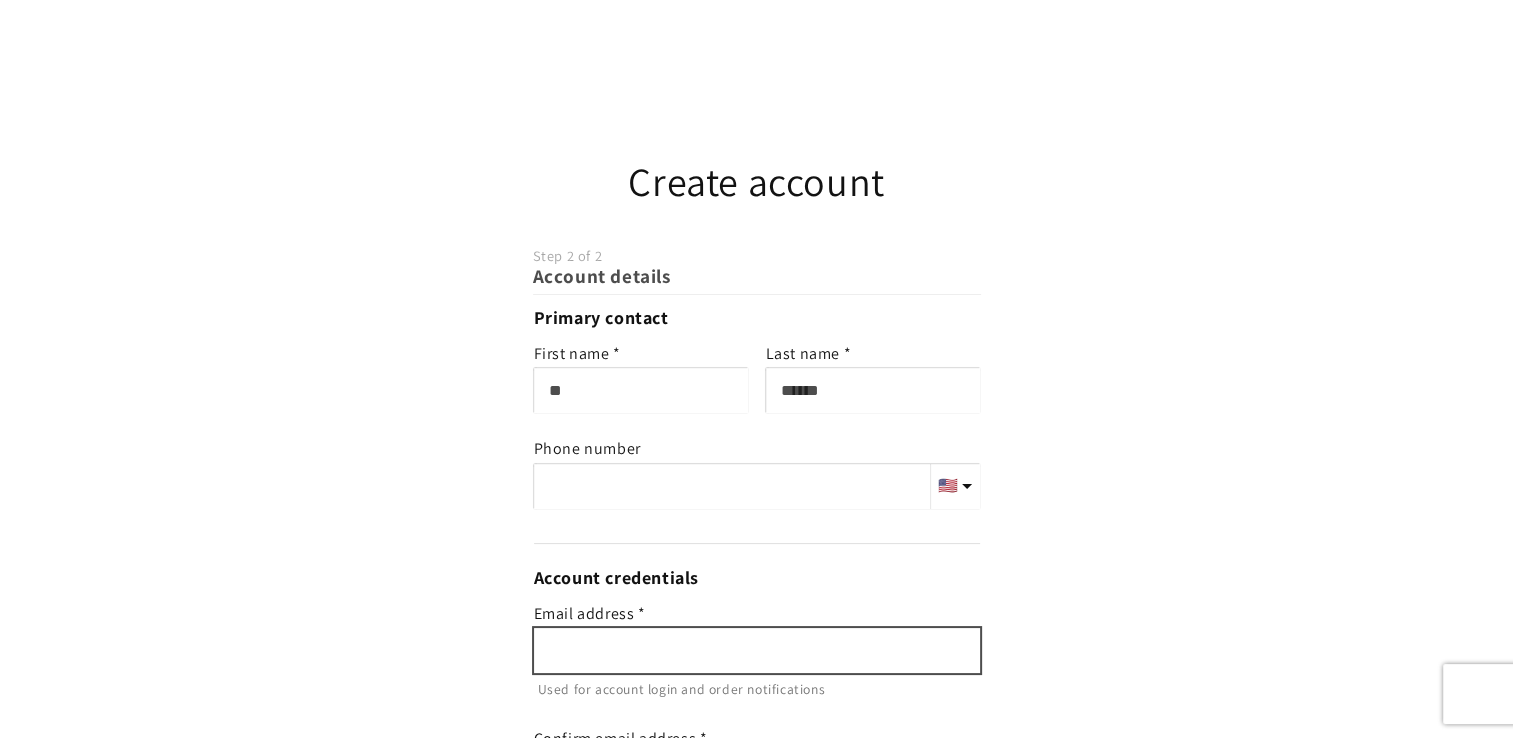 click at bounding box center (757, 650) 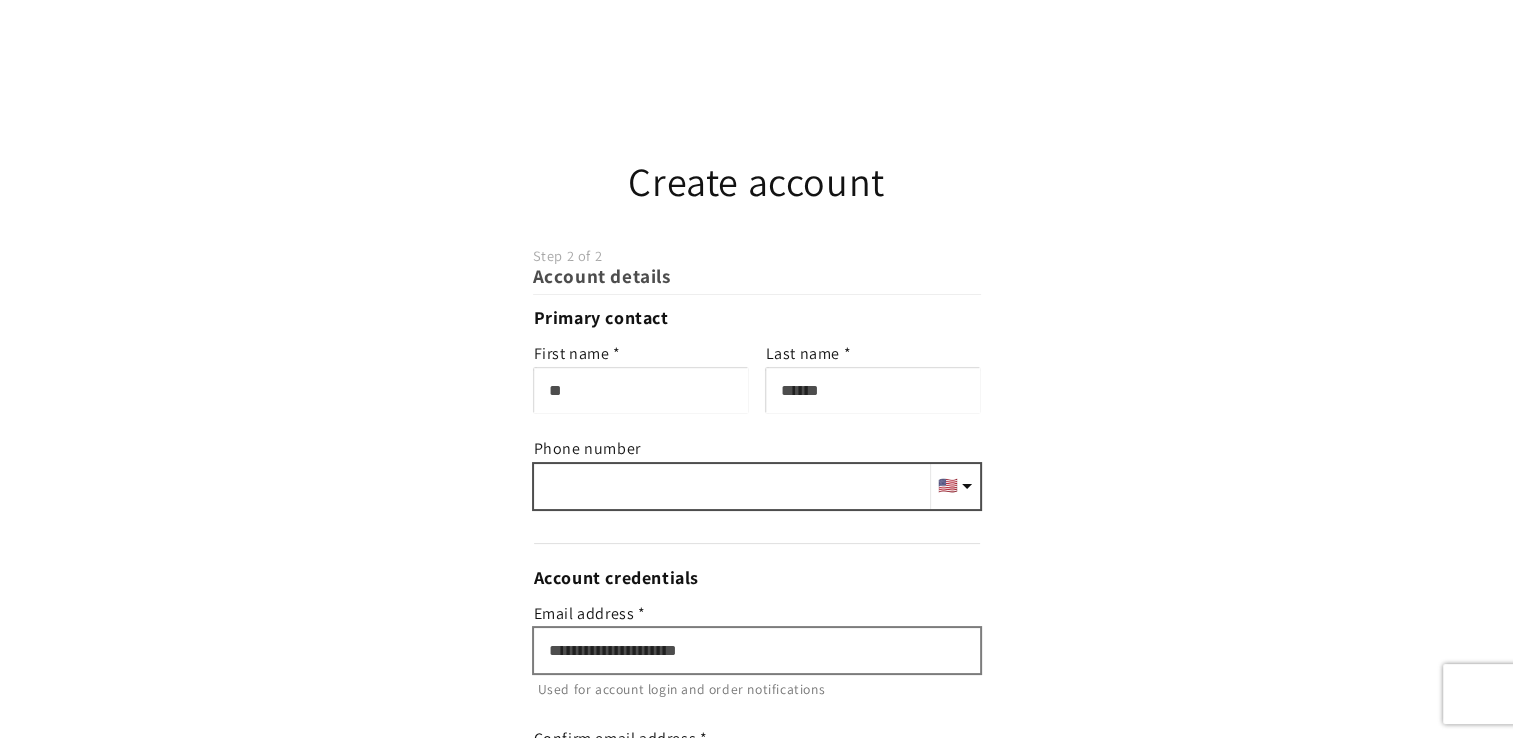 type on "**********" 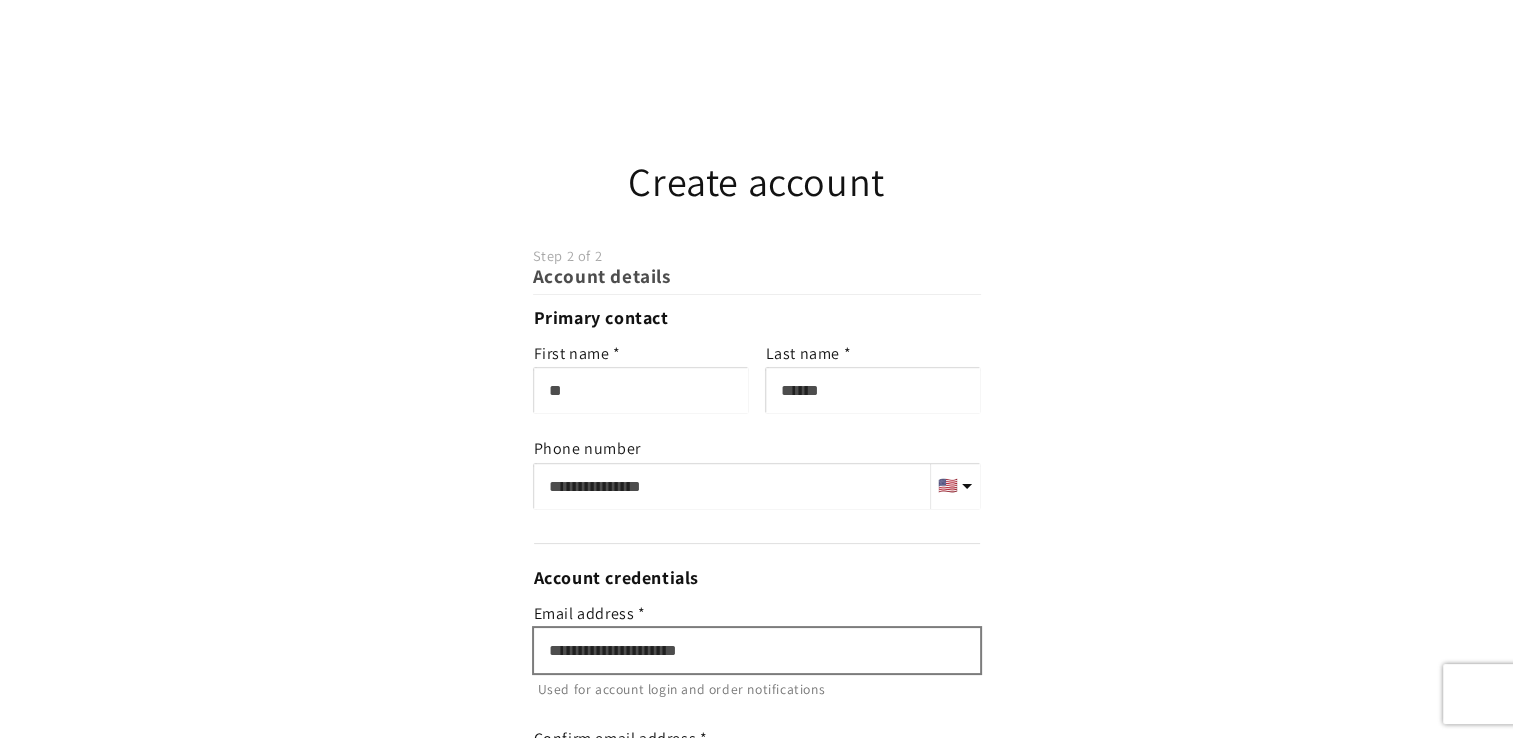 type on "**********" 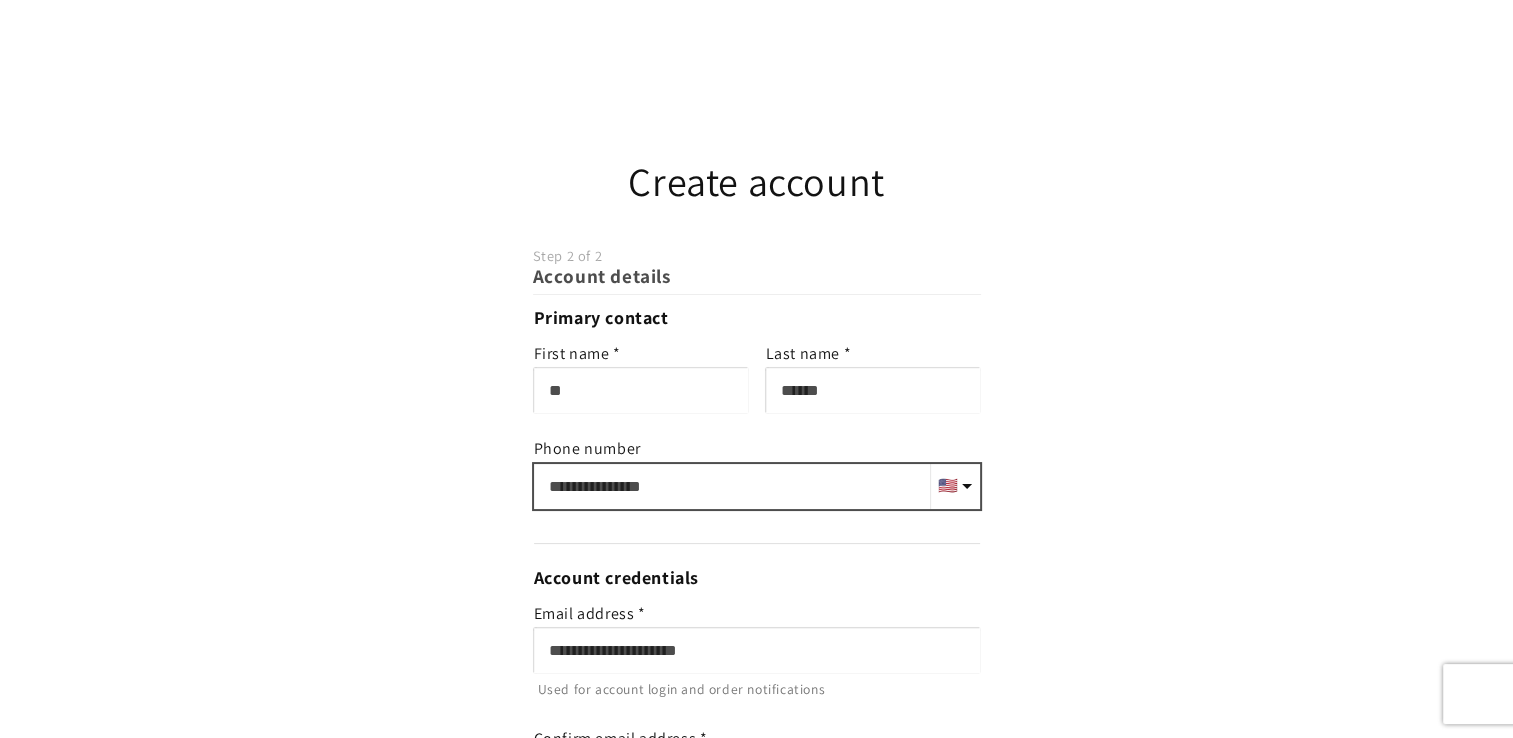 click on "**********" at bounding box center (757, 486) 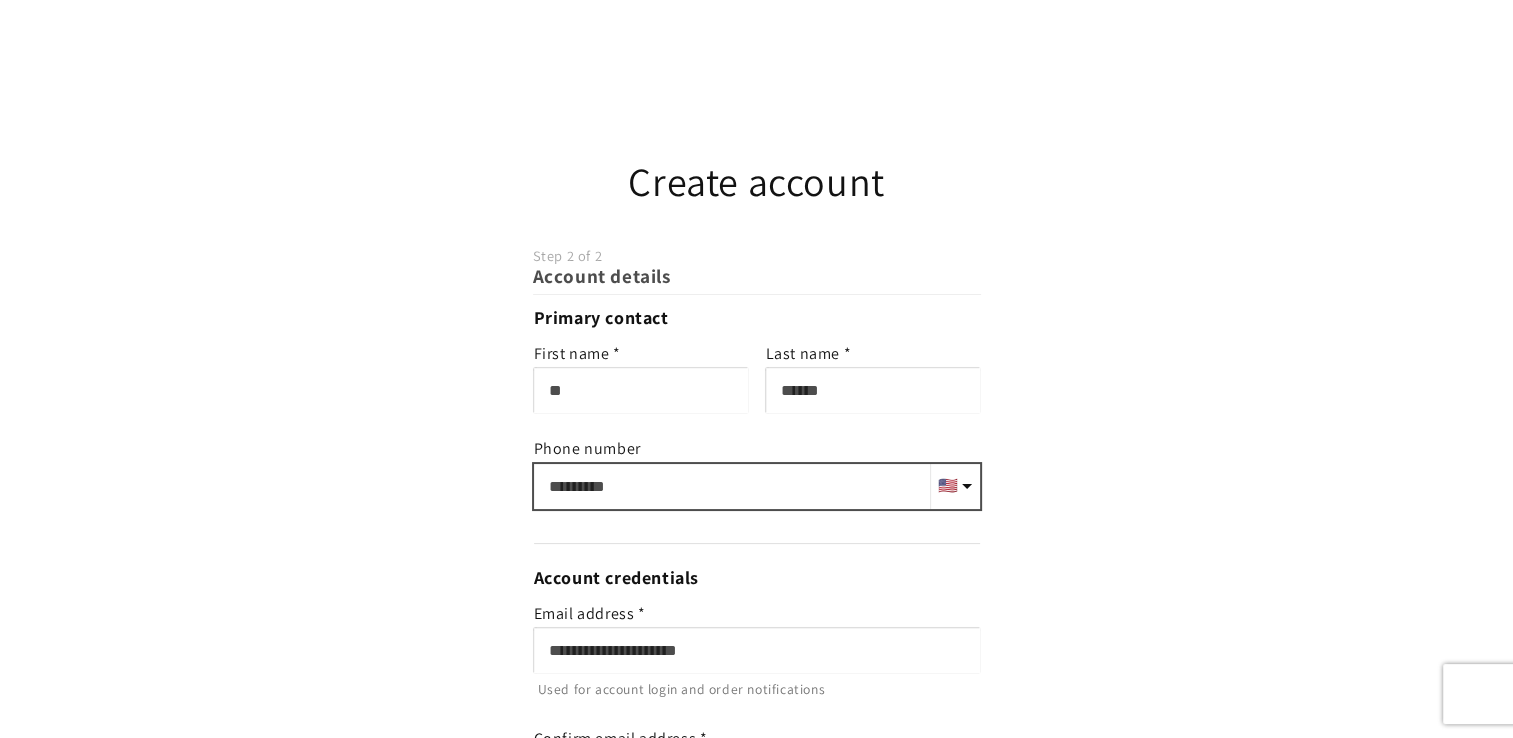 type on "********" 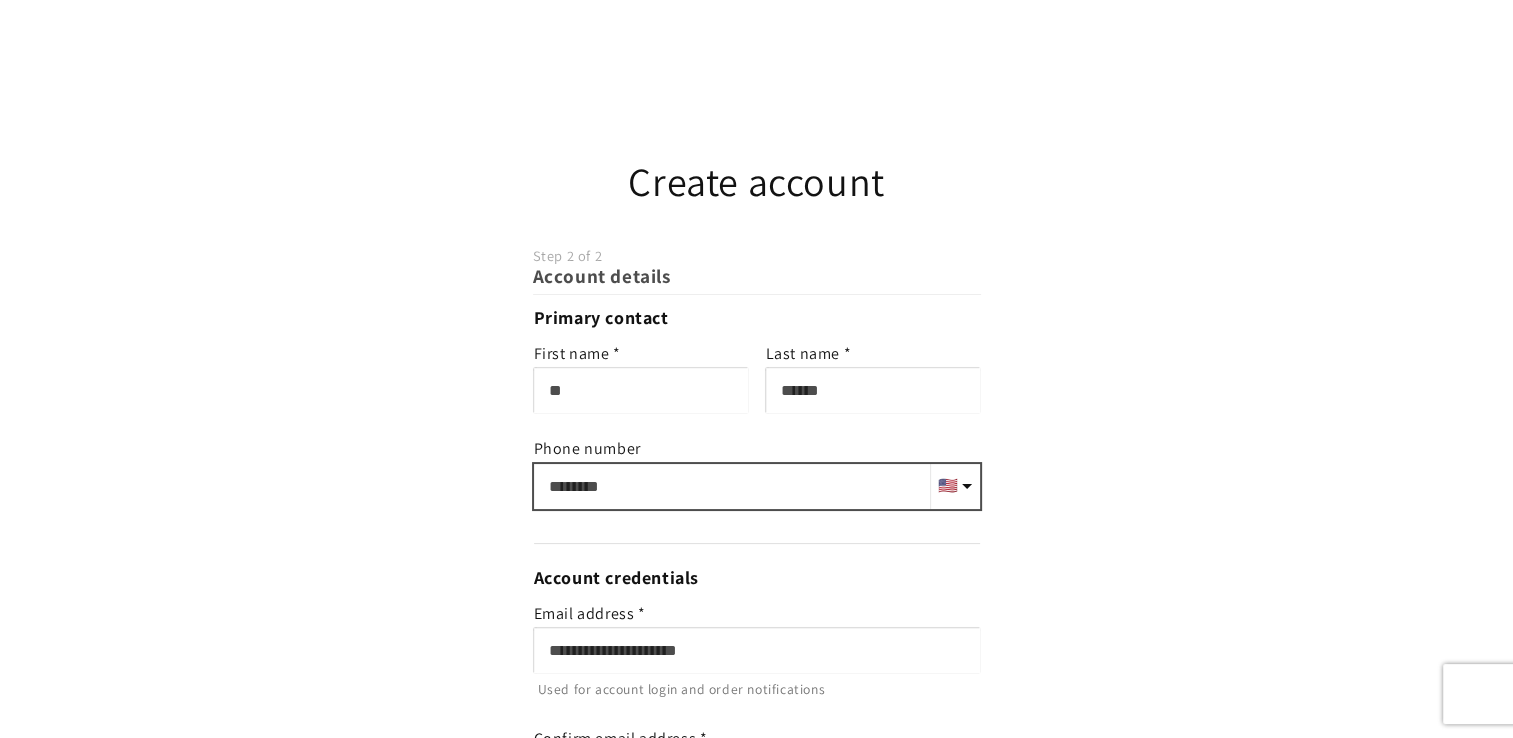 drag, startPoint x: 703, startPoint y: 451, endPoint x: 487, endPoint y: 518, distance: 226.1526 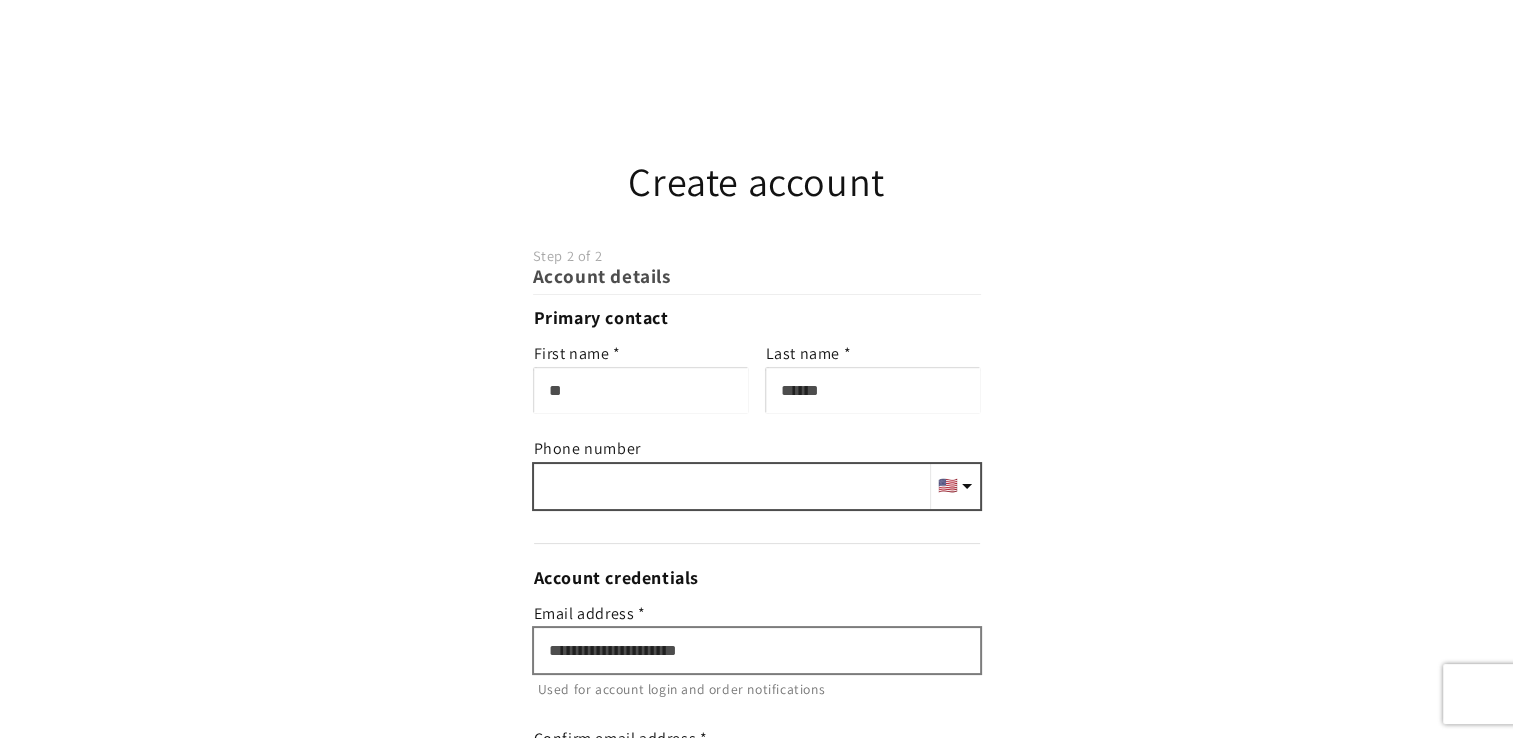 type 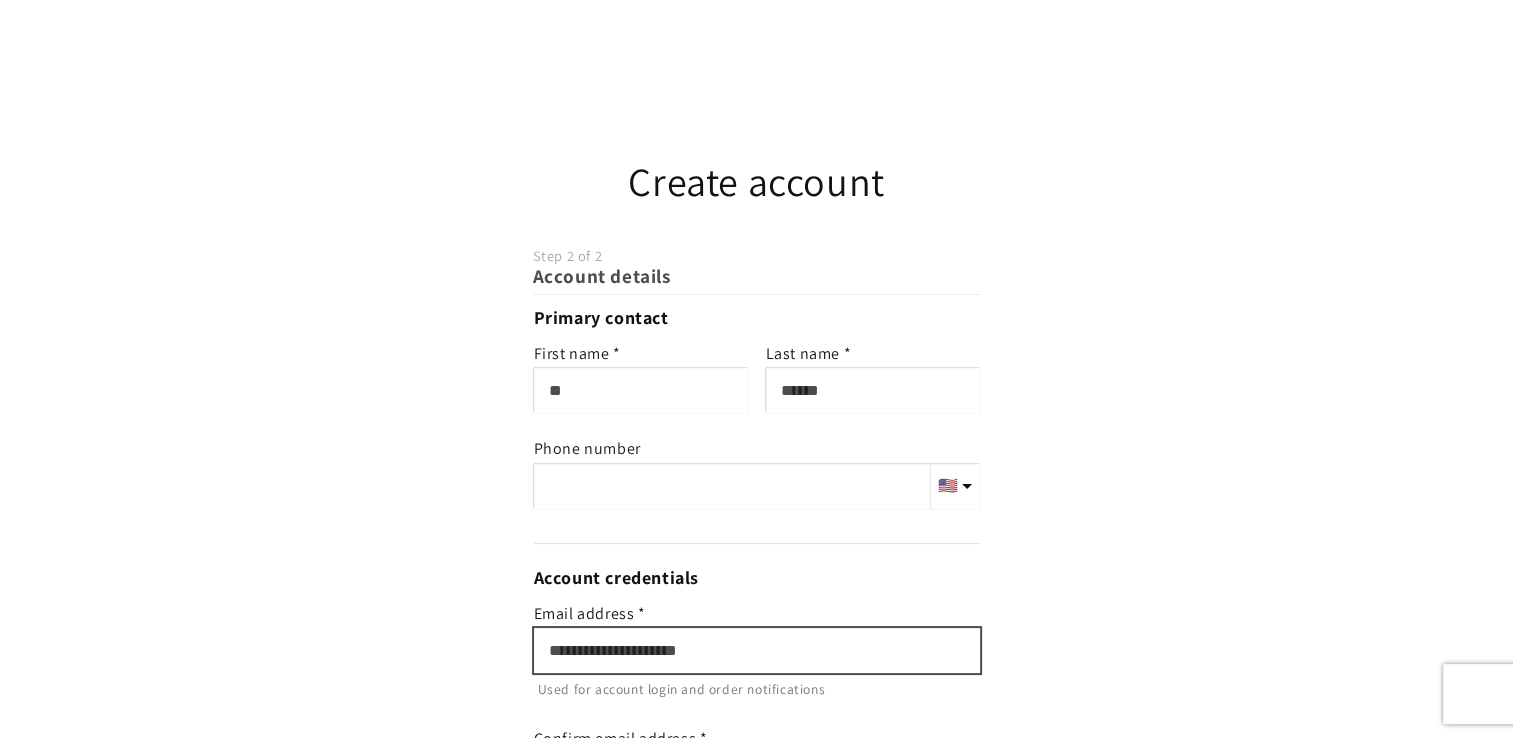 click on "**********" at bounding box center [757, 650] 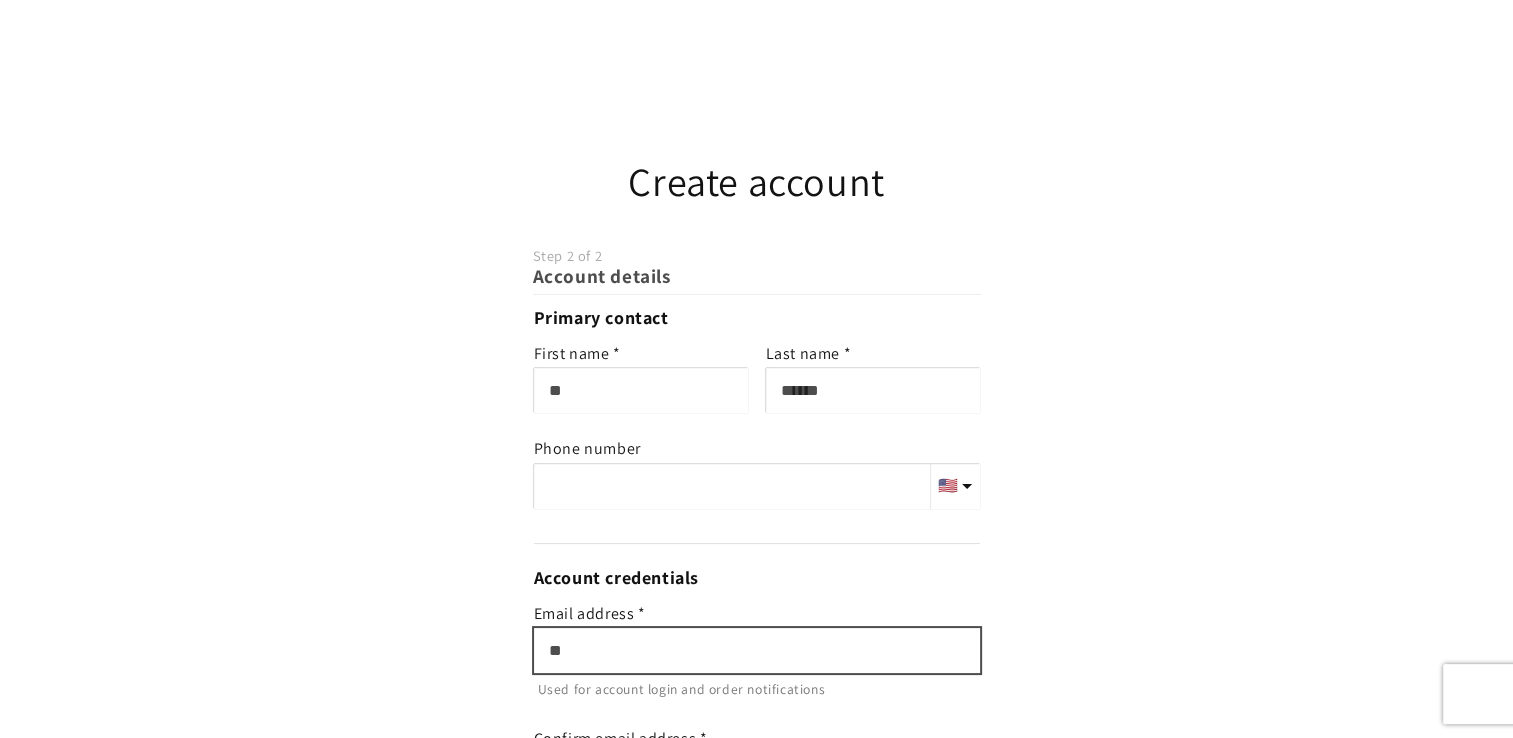 type on "*" 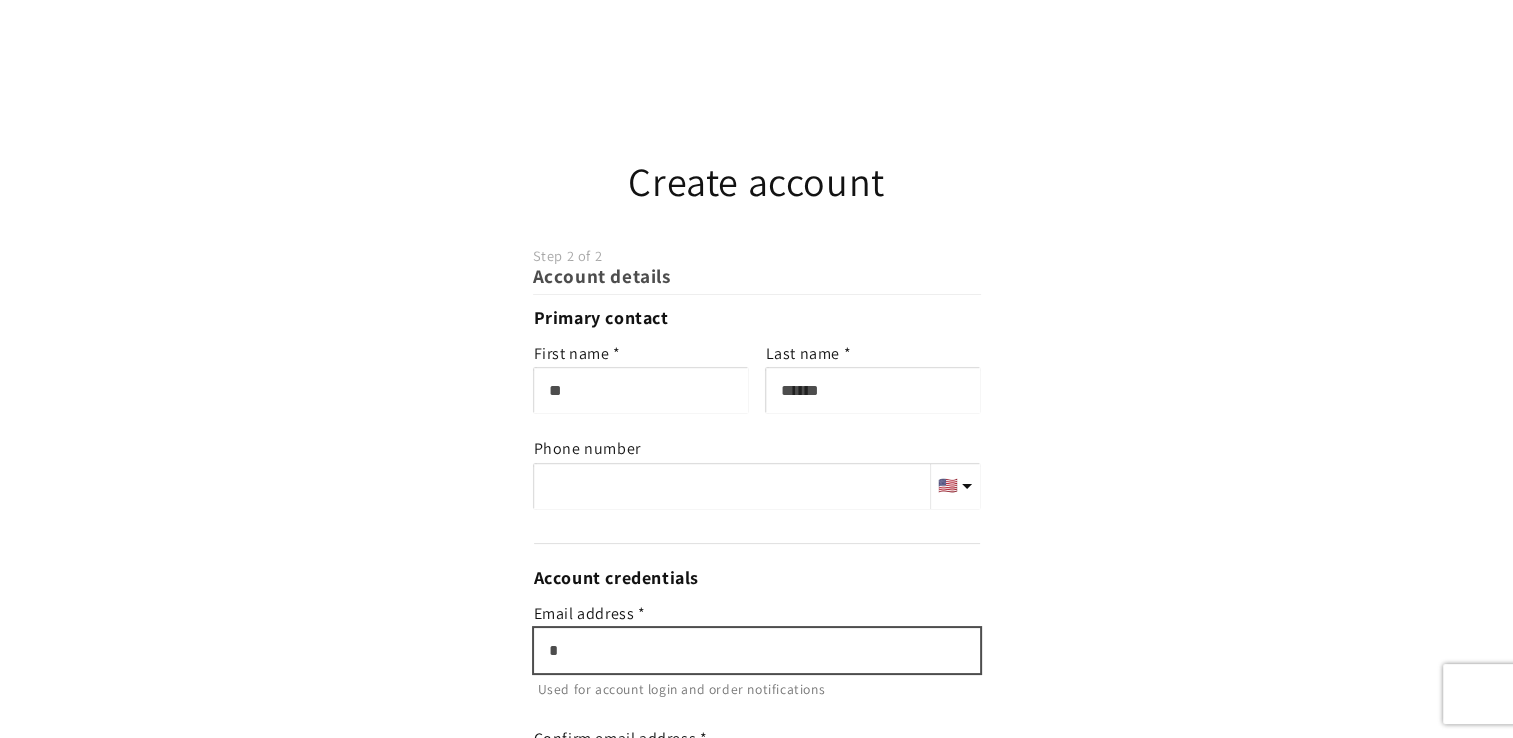 type on "**********" 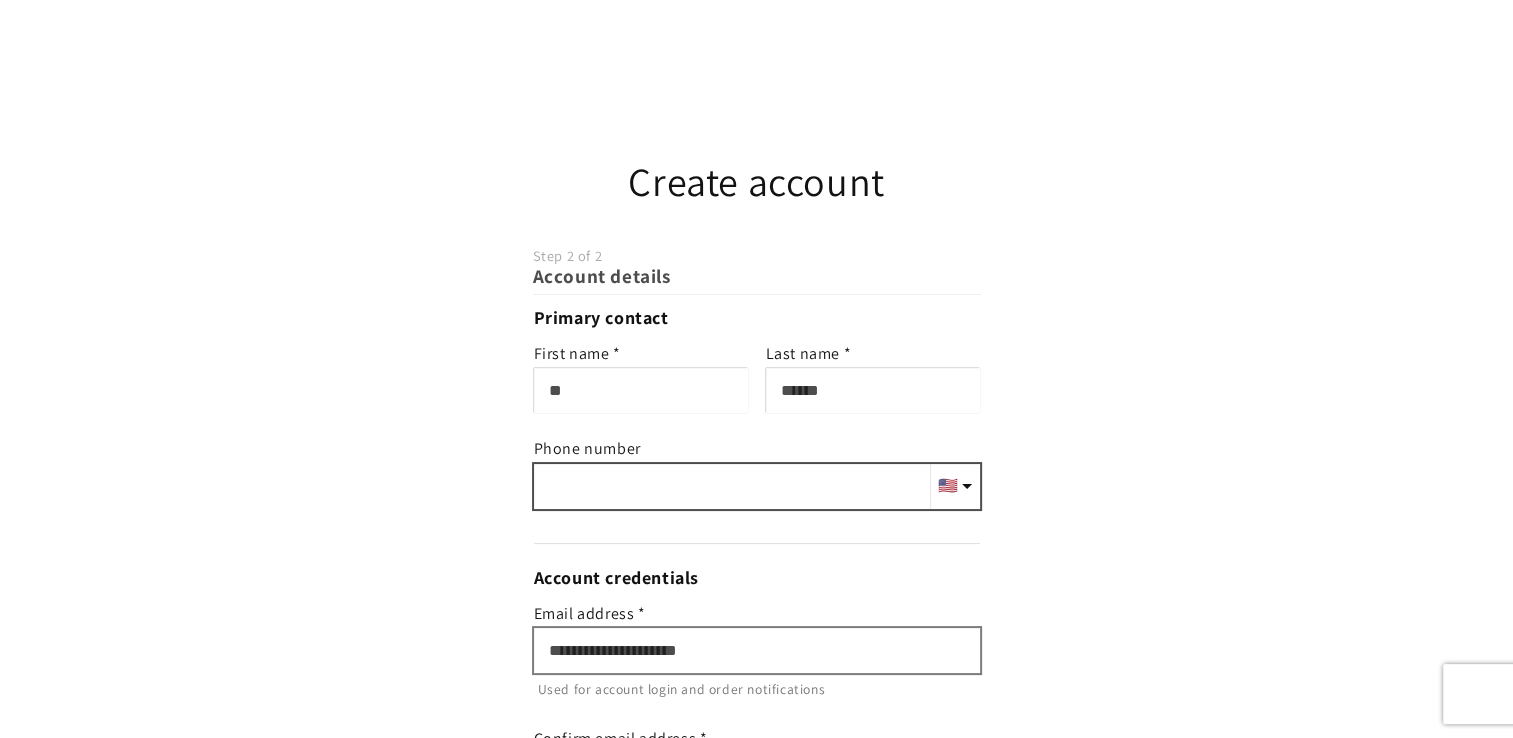 type on "**********" 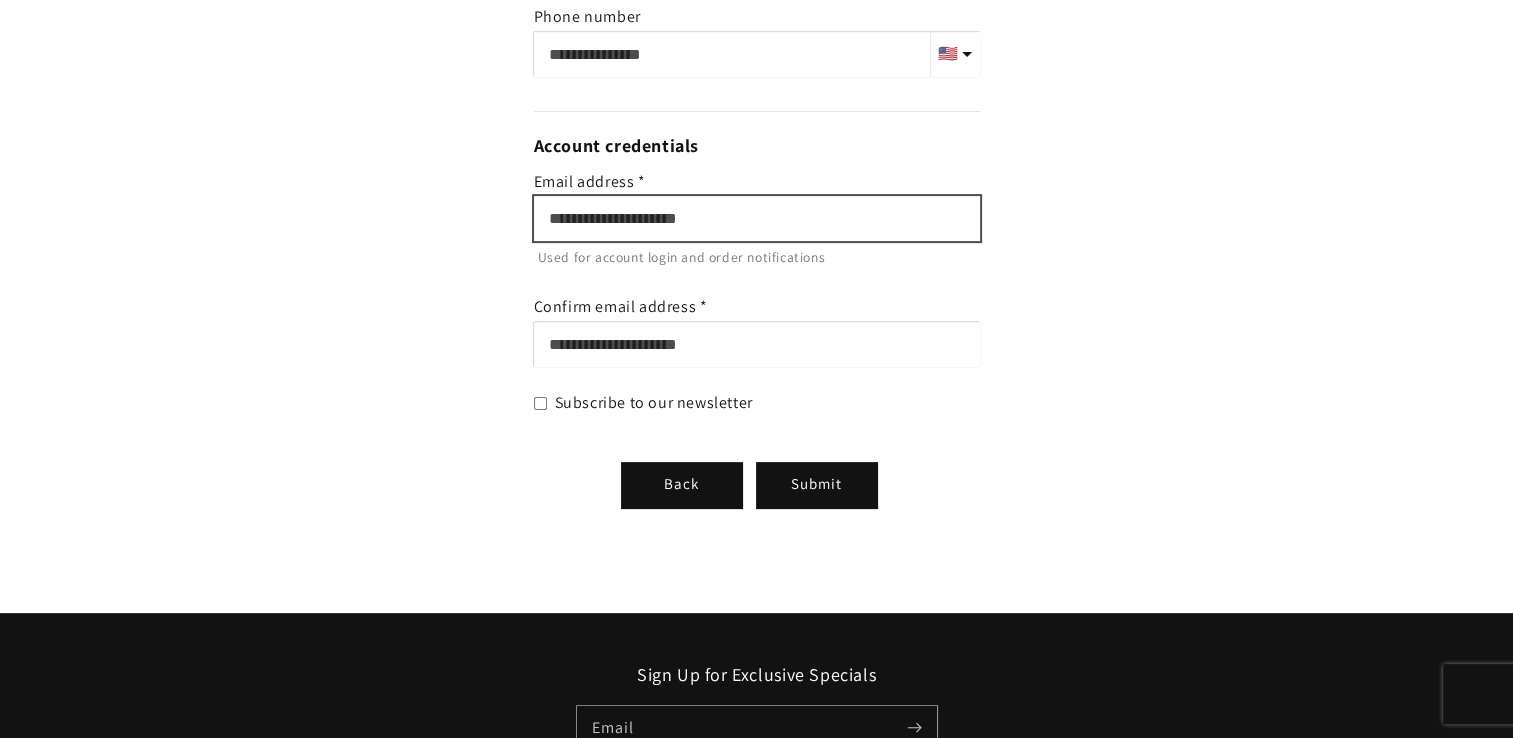 scroll, scrollTop: 501, scrollLeft: 0, axis: vertical 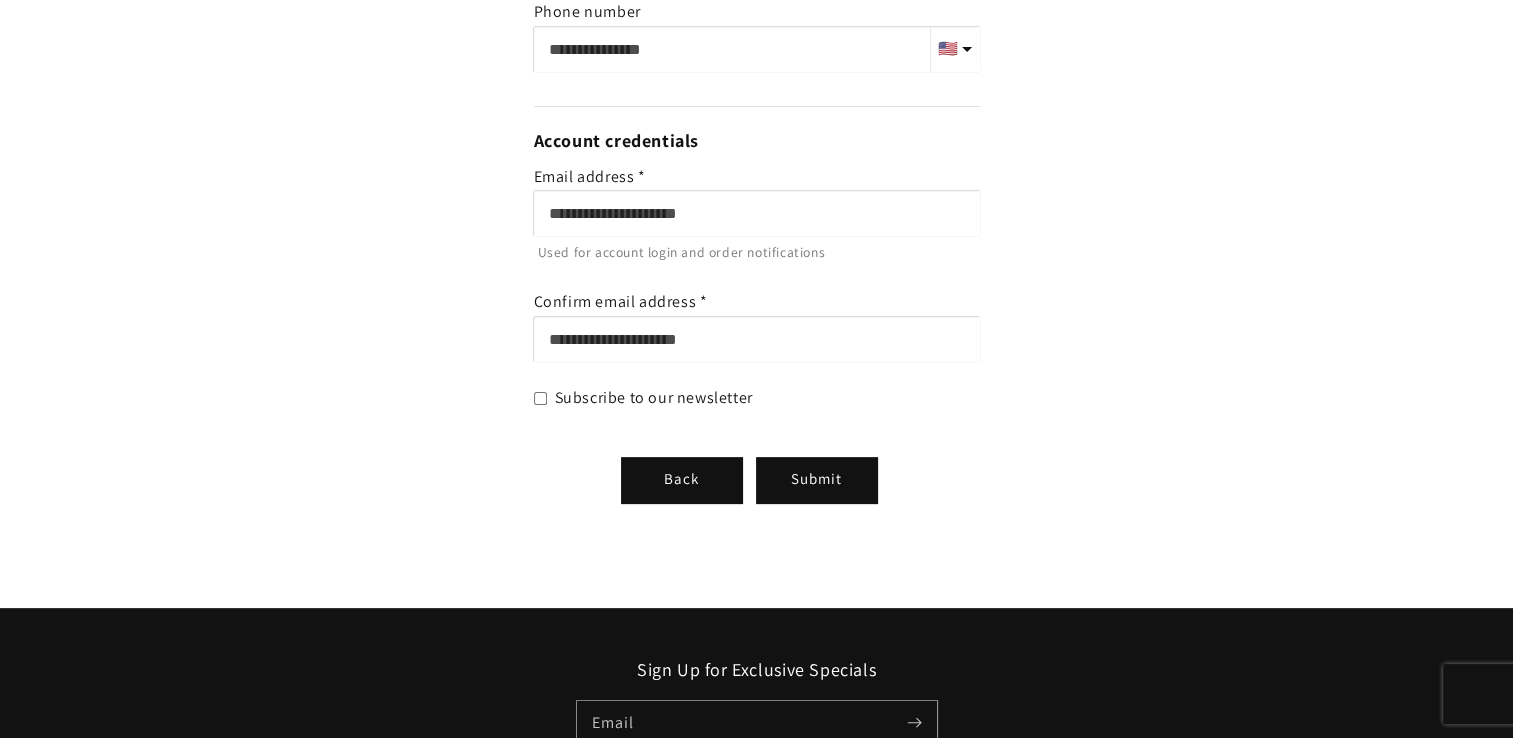 click on "Back Submit" at bounding box center [757, 488] 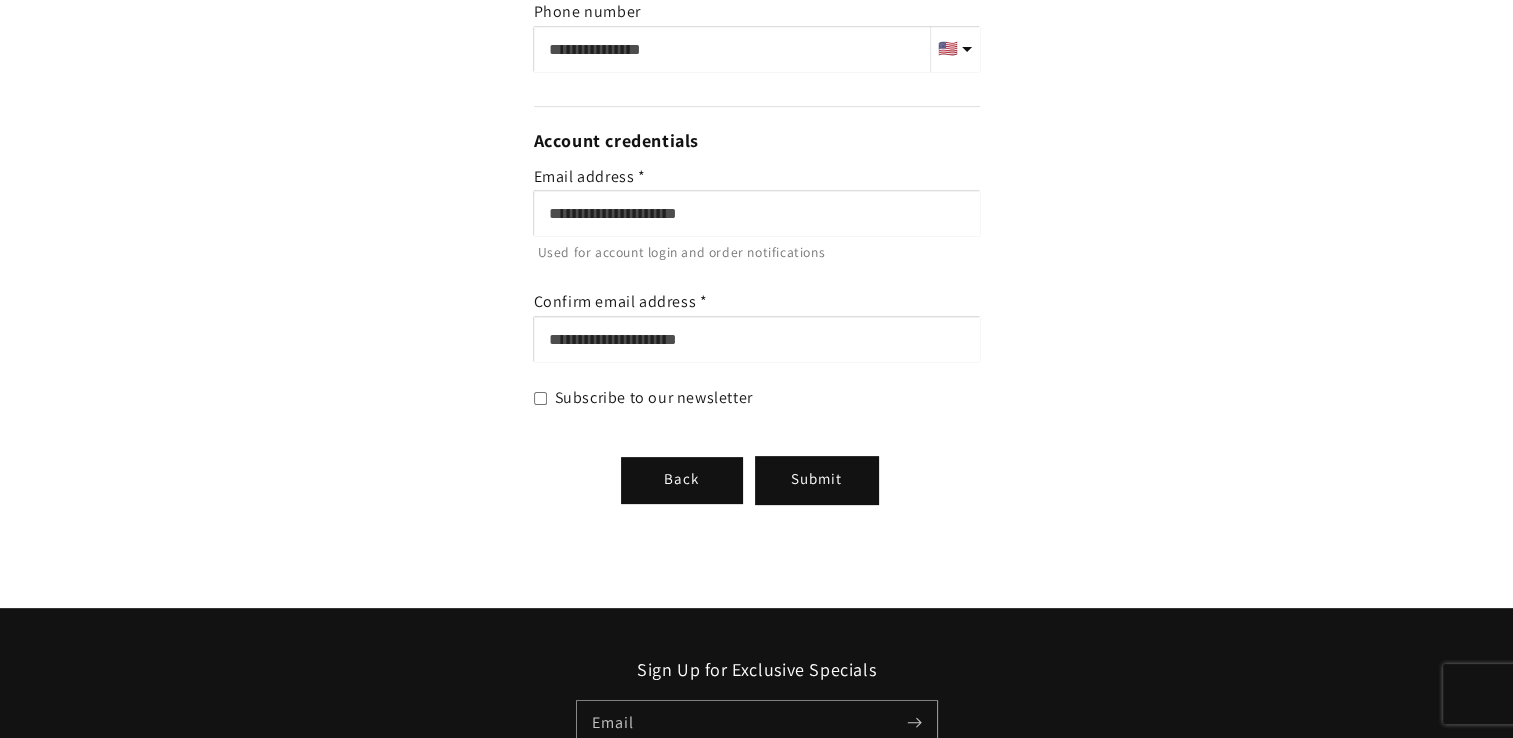 click on "Submit" at bounding box center (816, 478) 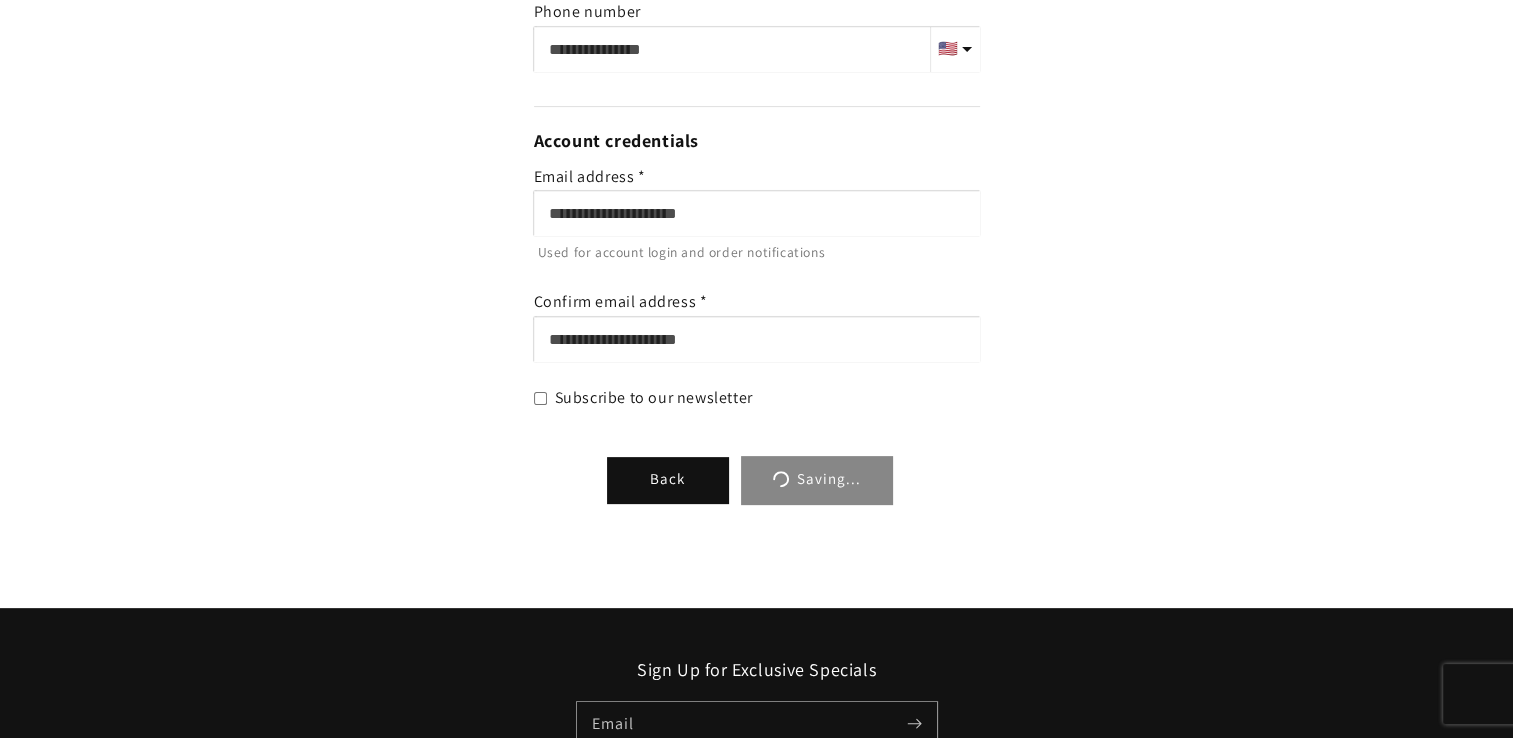 scroll, scrollTop: 276, scrollLeft: 0, axis: vertical 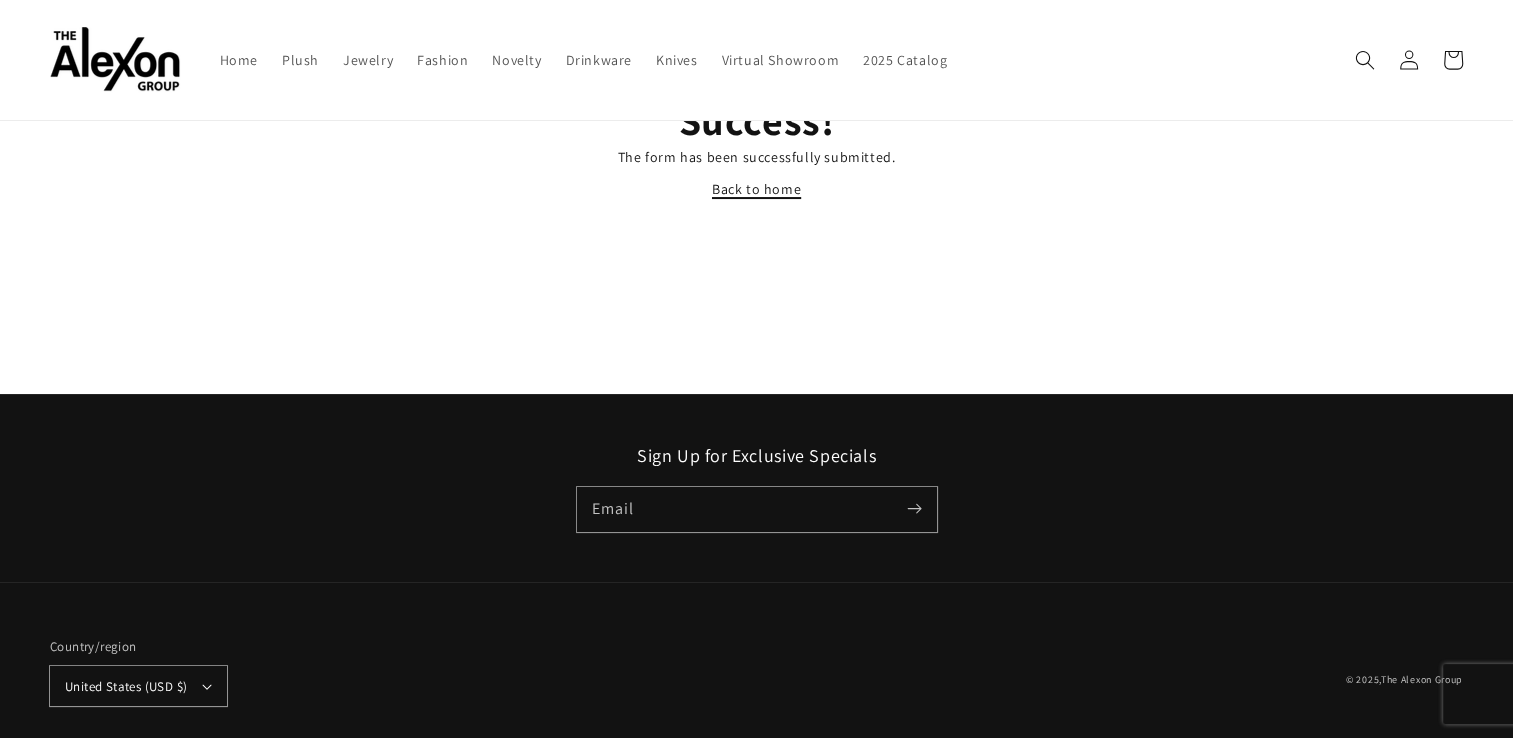 click on "Back to home" at bounding box center (756, 189) 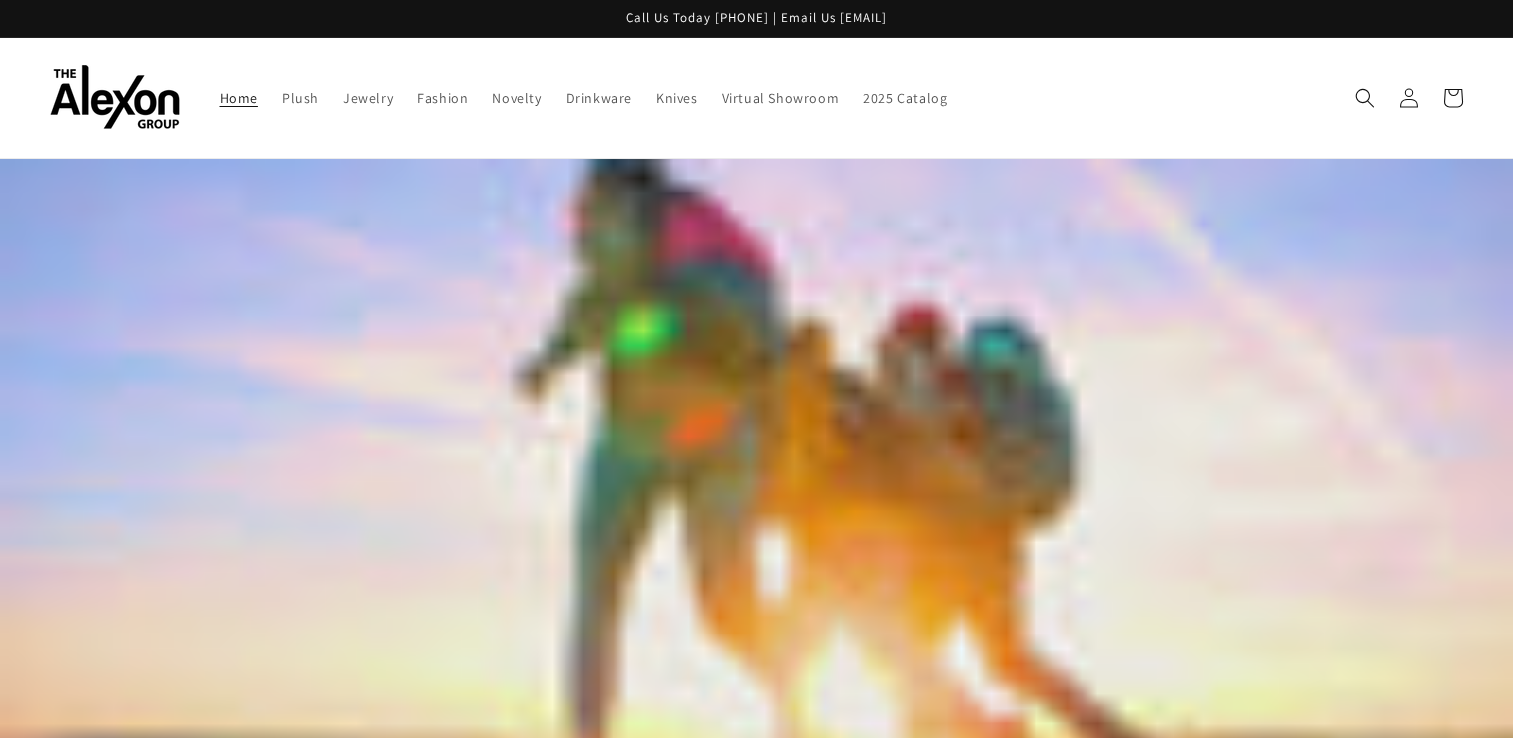 scroll, scrollTop: 0, scrollLeft: 0, axis: both 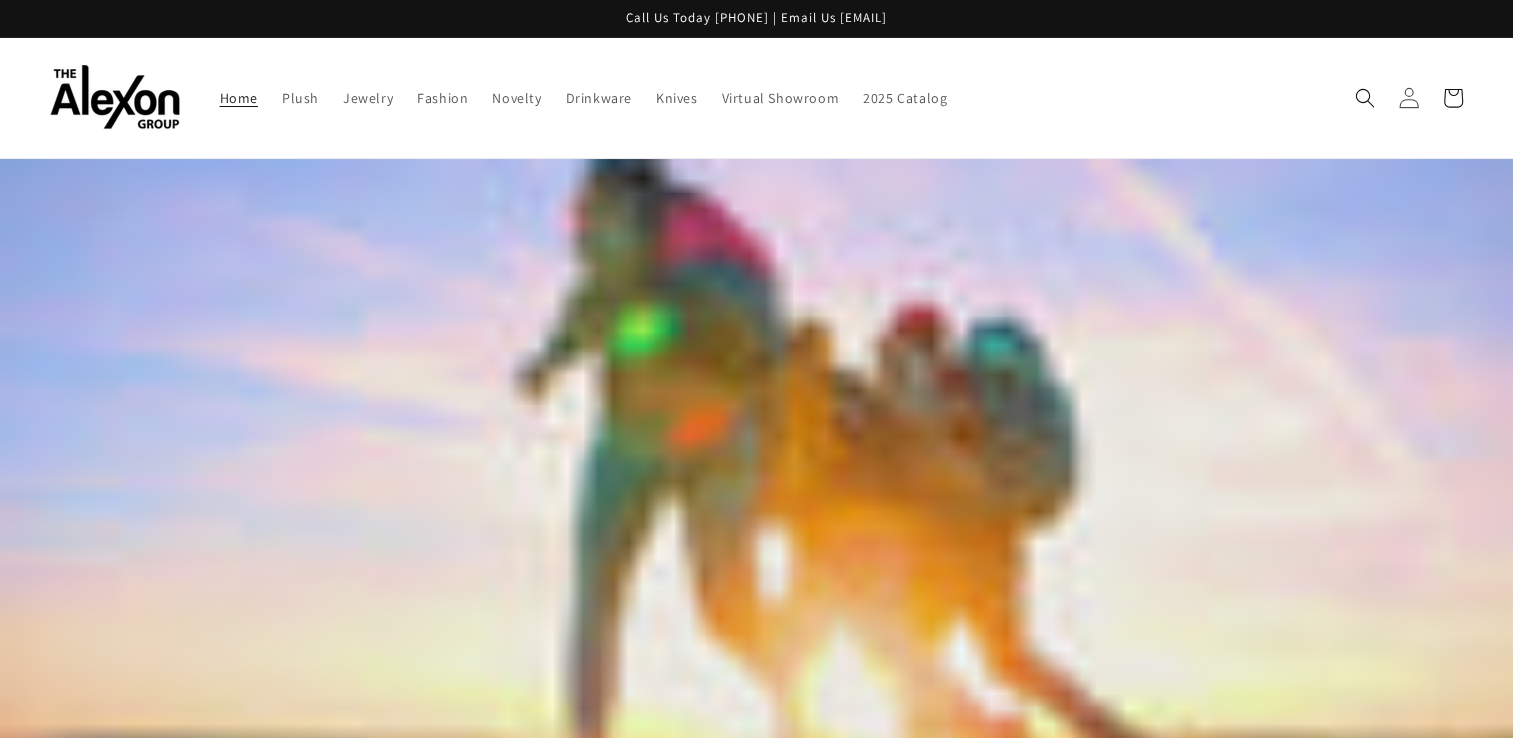 click 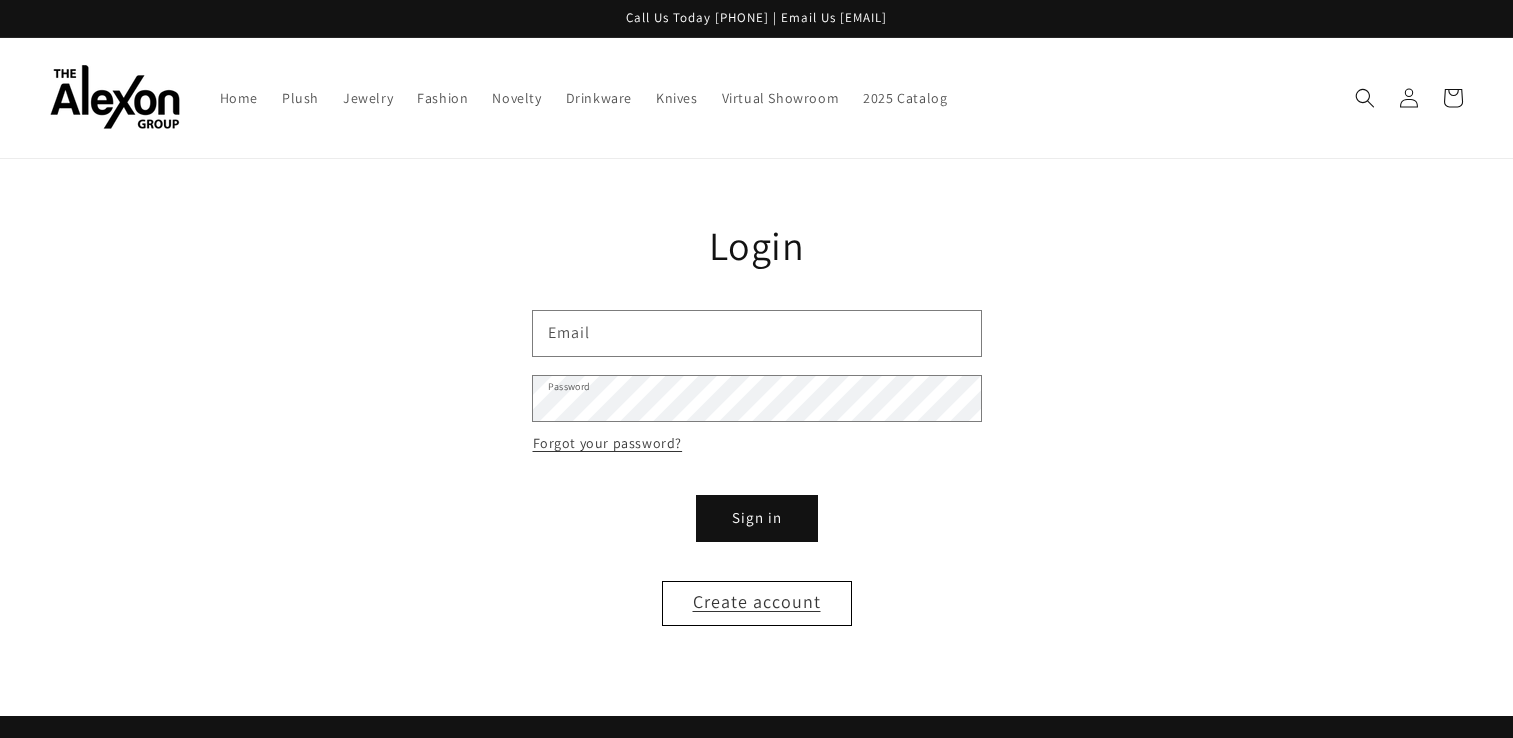 scroll, scrollTop: 0, scrollLeft: 0, axis: both 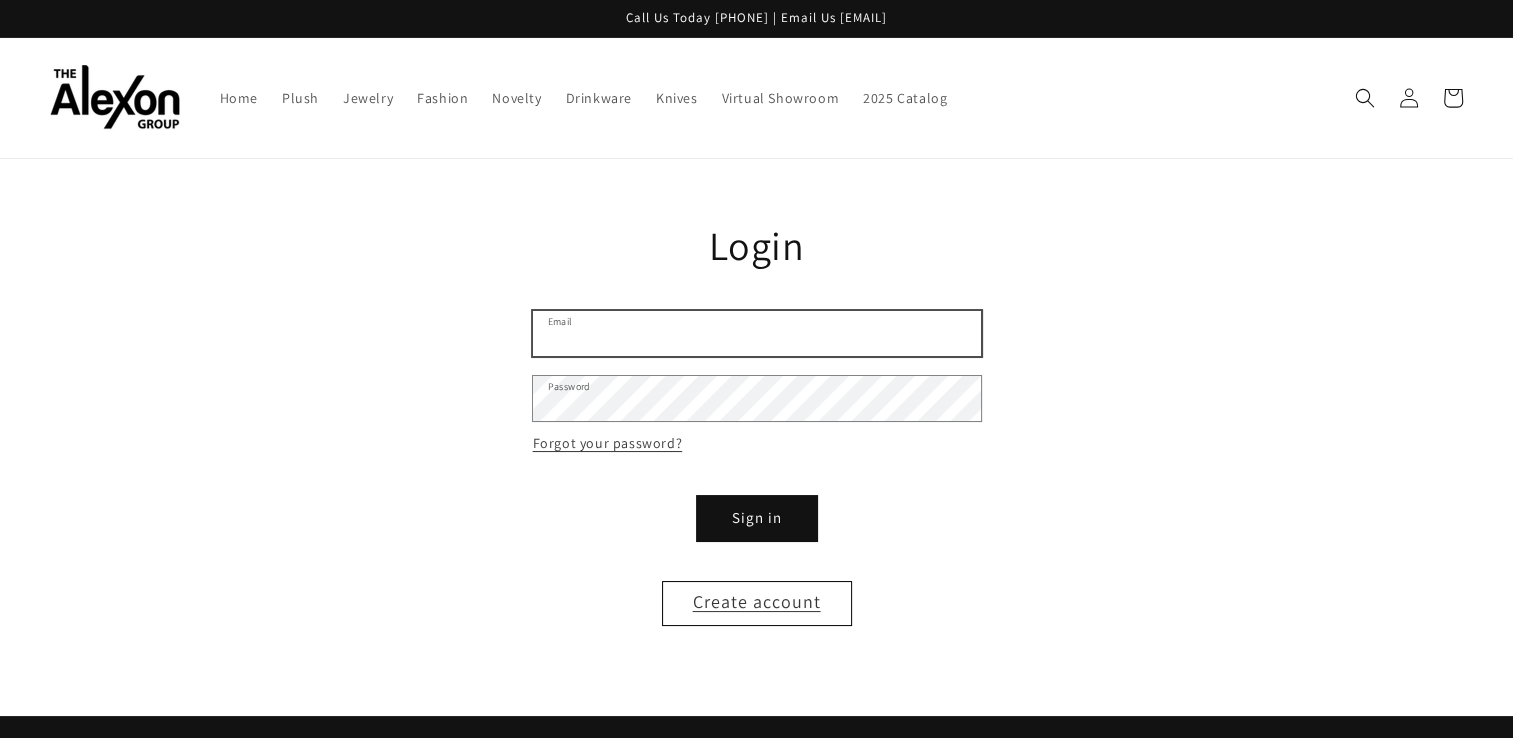 click on "Email" at bounding box center [757, 333] 